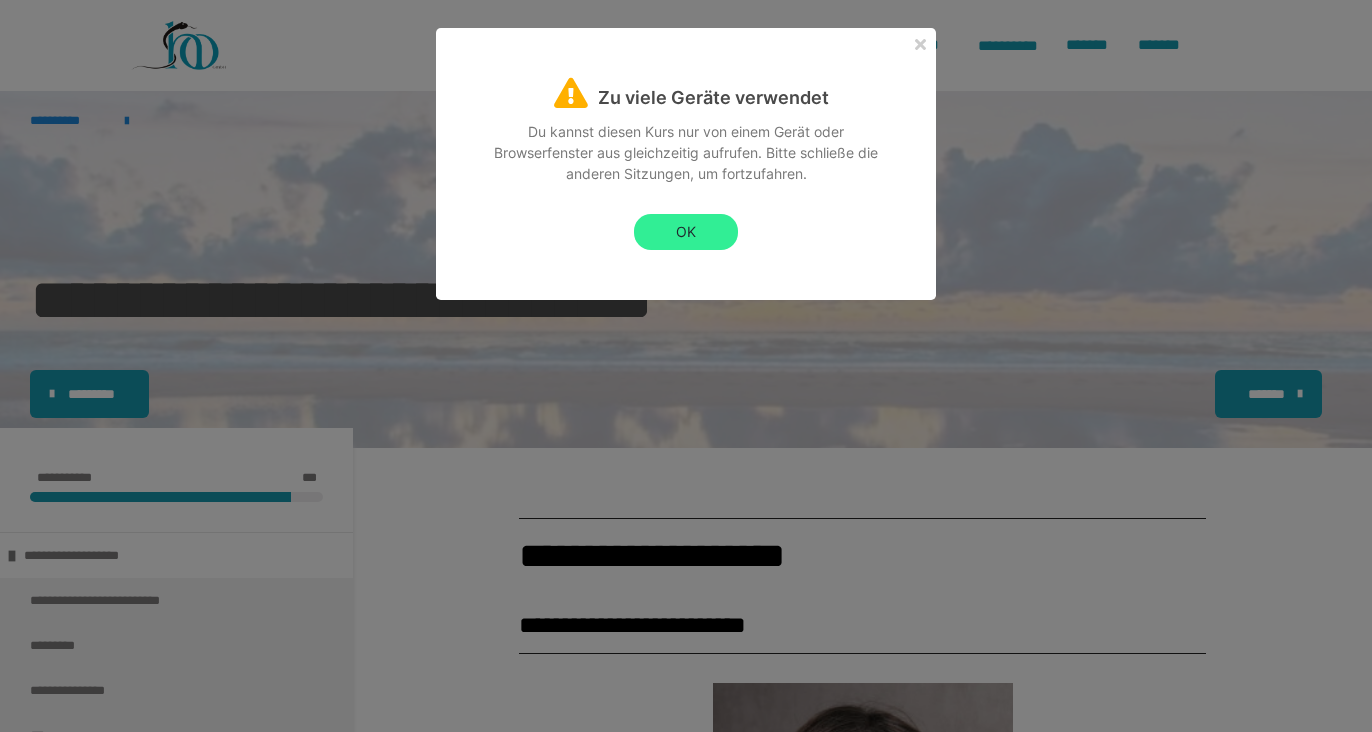 scroll, scrollTop: 0, scrollLeft: 0, axis: both 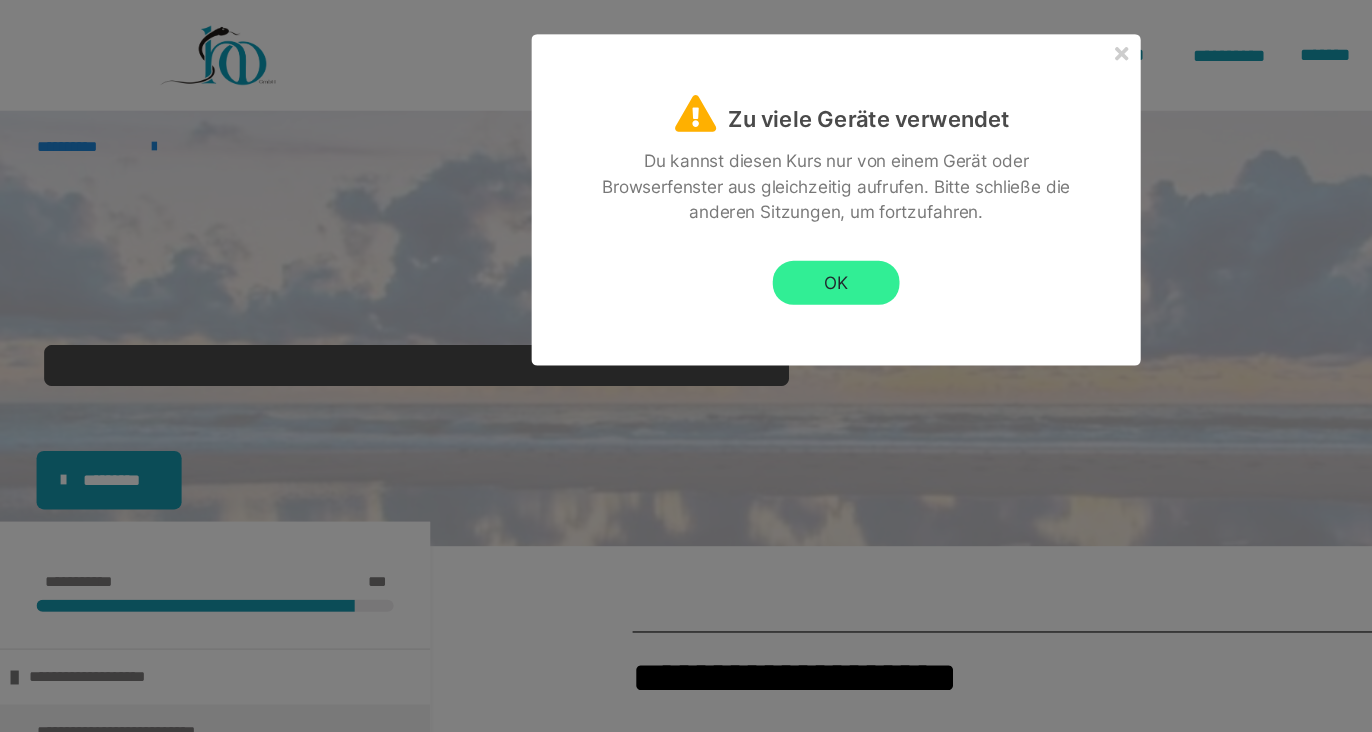 click on "OK" at bounding box center [686, 232] 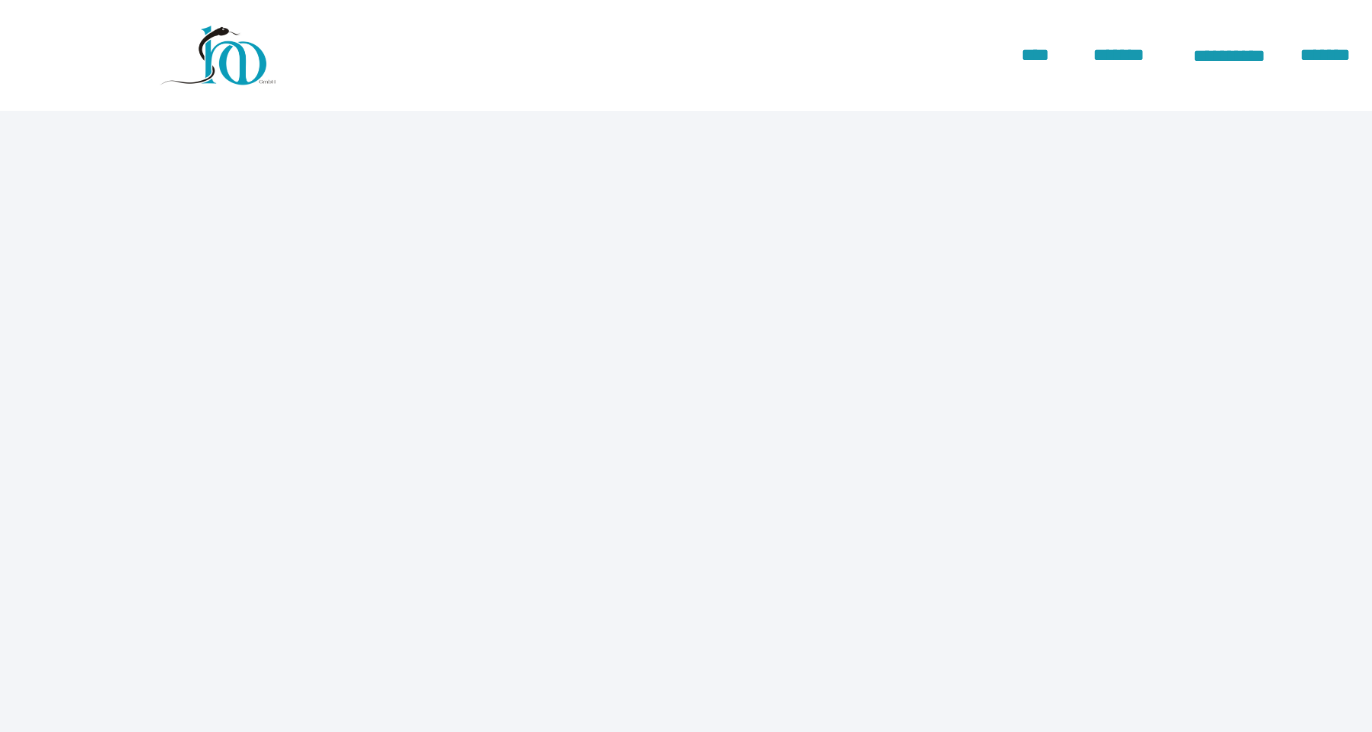 scroll, scrollTop: 0, scrollLeft: 0, axis: both 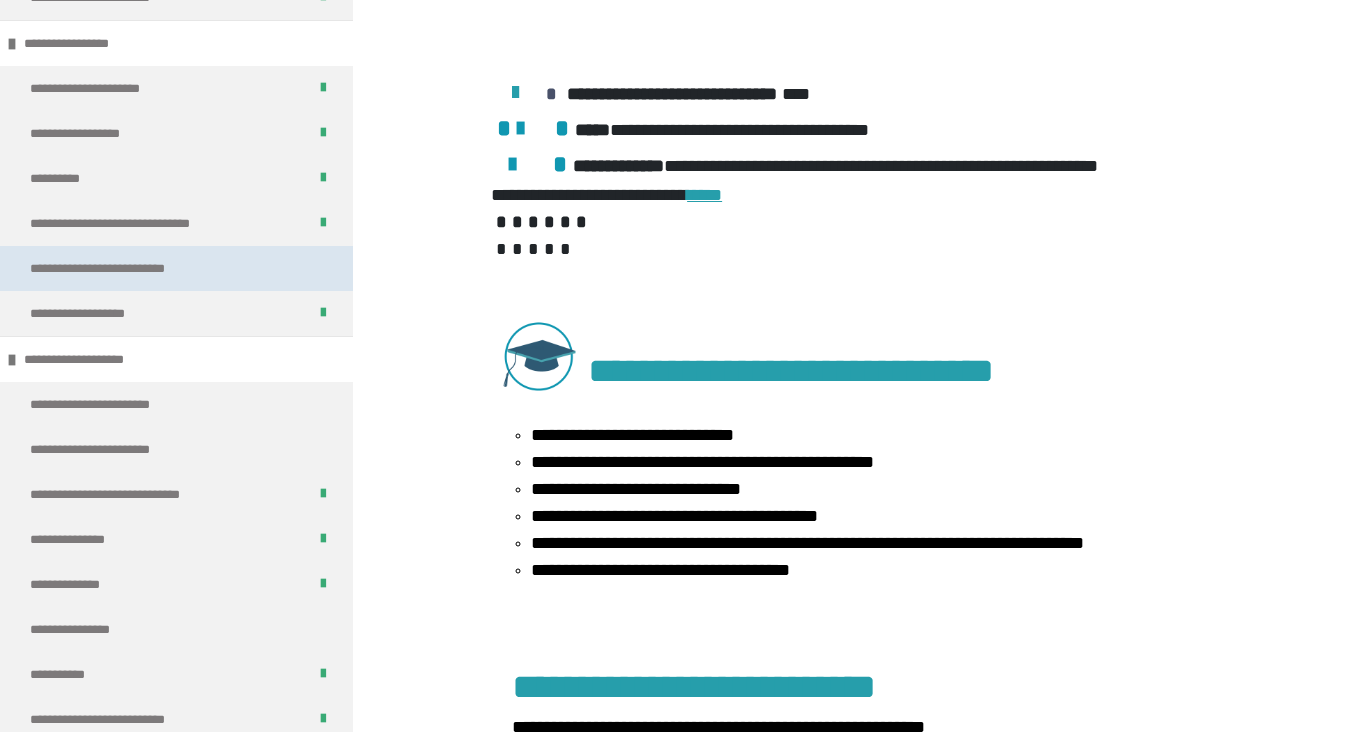 click on "**********" at bounding box center [133, 268] 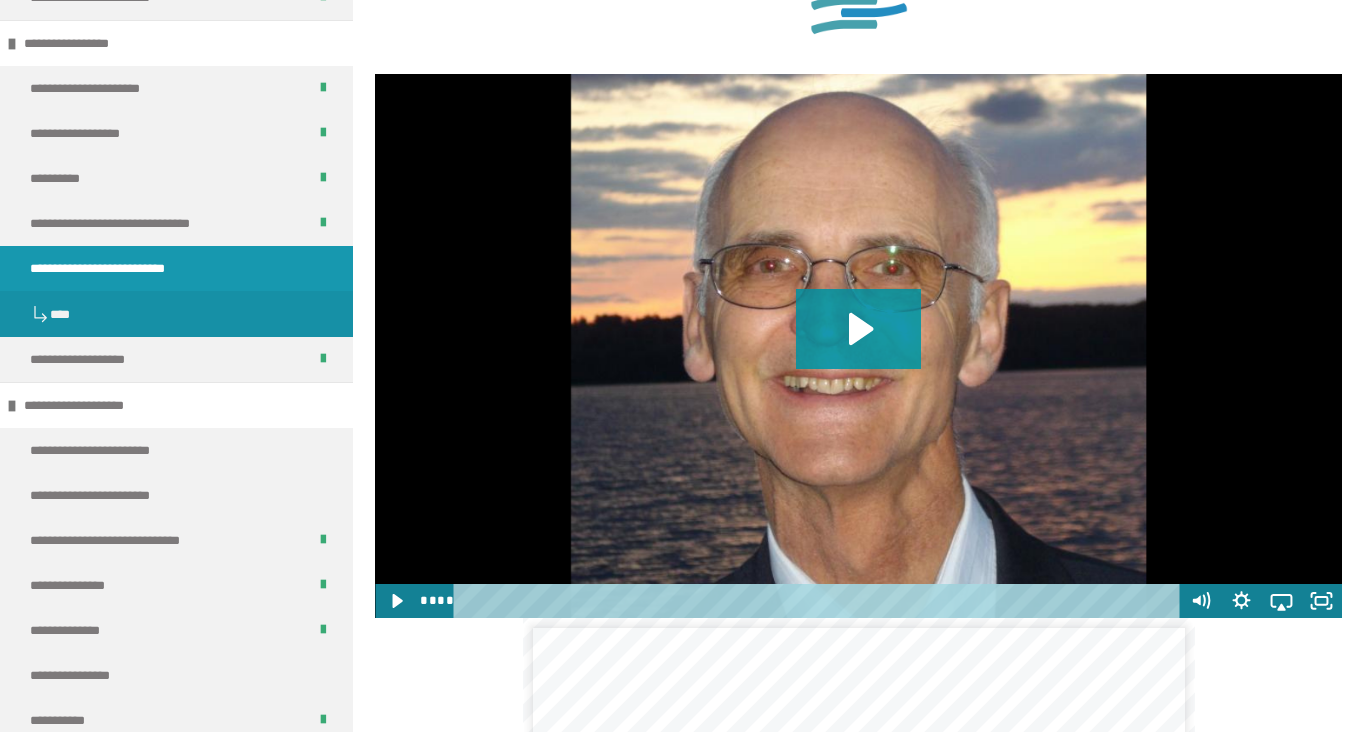 scroll, scrollTop: 1284, scrollLeft: 0, axis: vertical 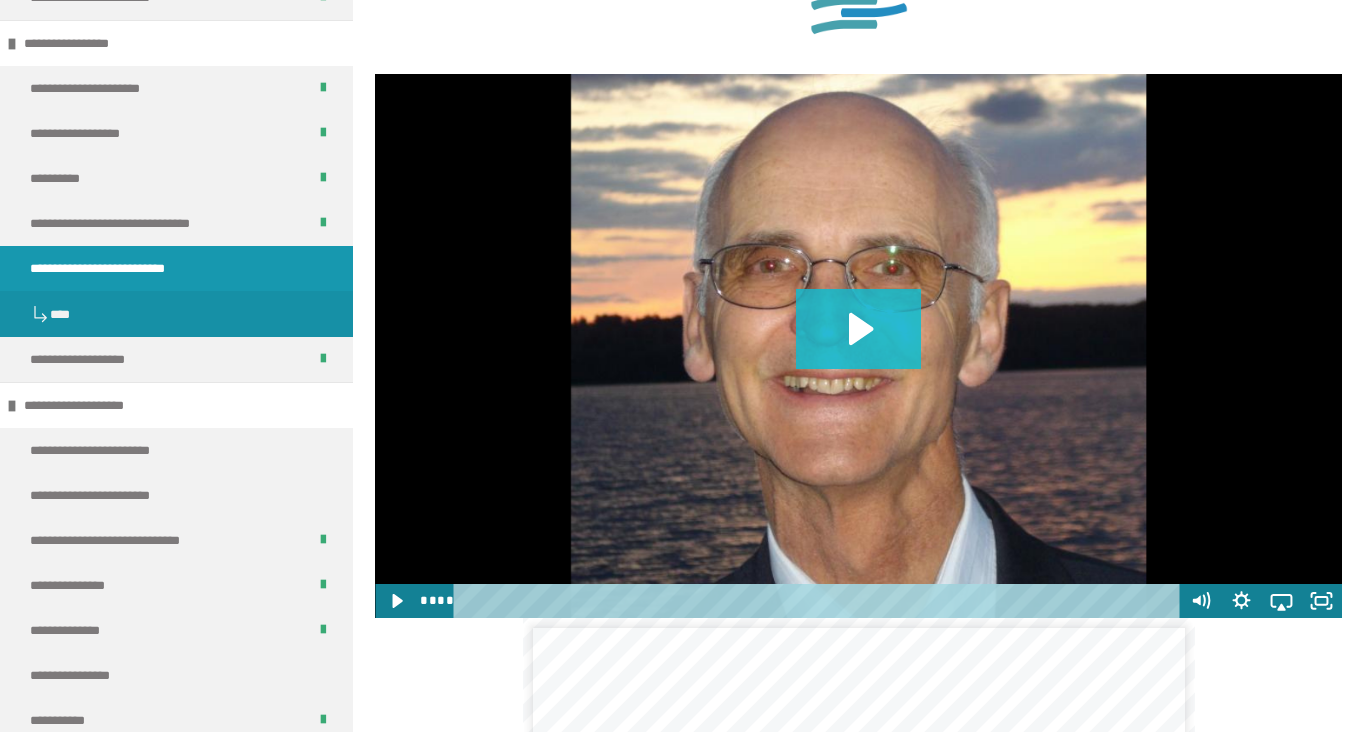 click 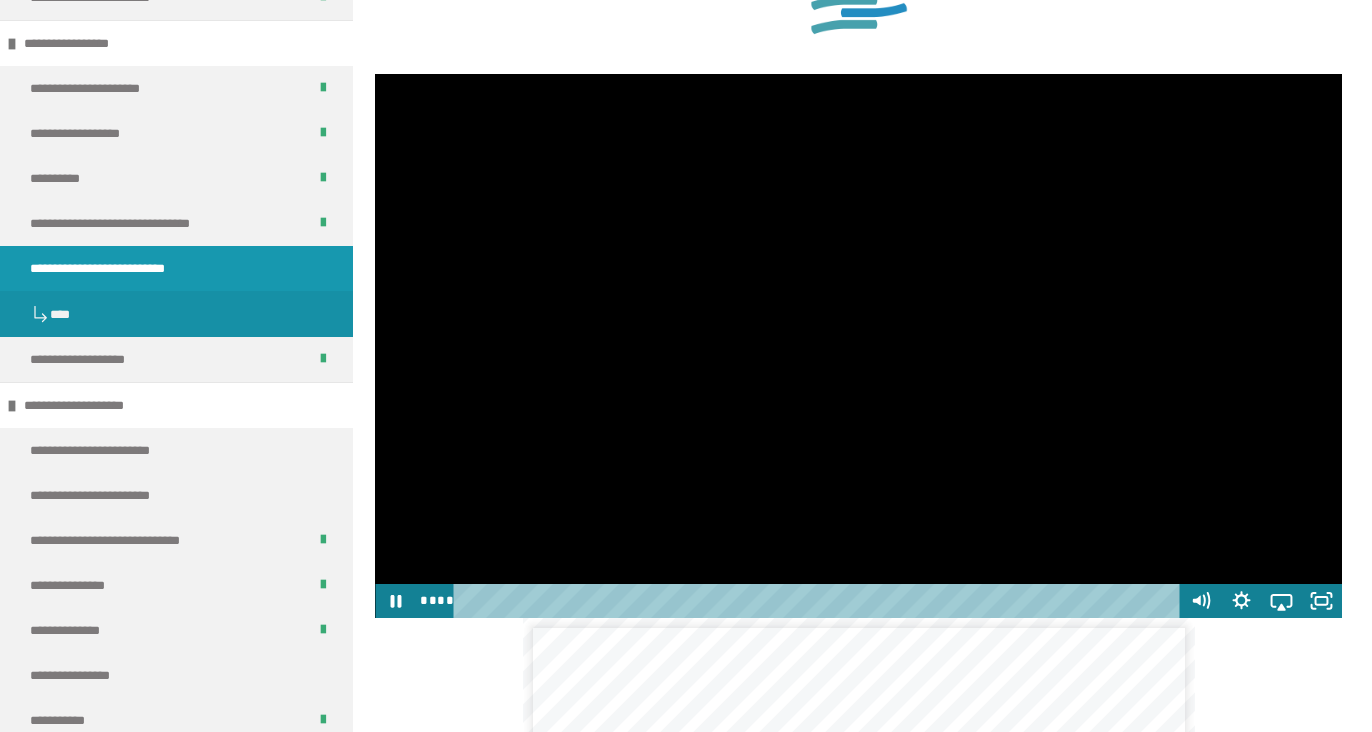 scroll, scrollTop: 1227, scrollLeft: 0, axis: vertical 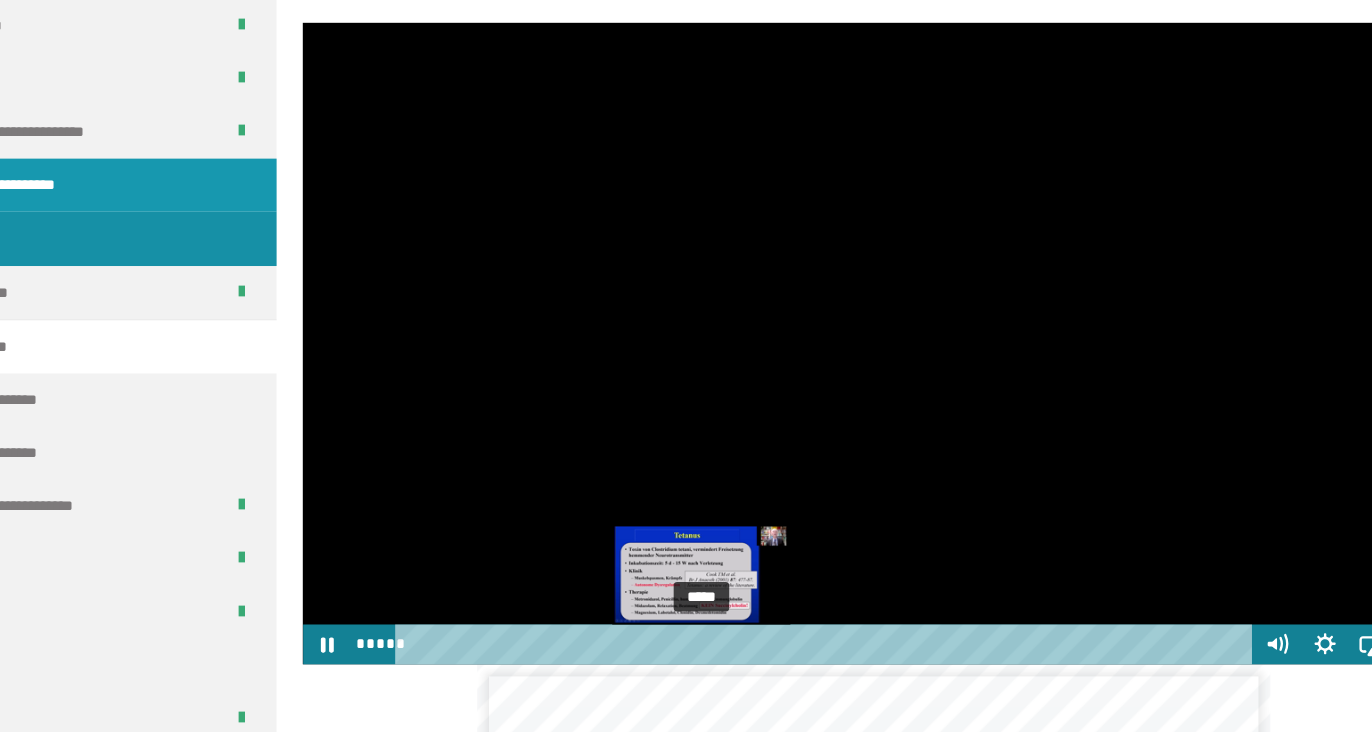 click on "*****" at bounding box center [820, 658] 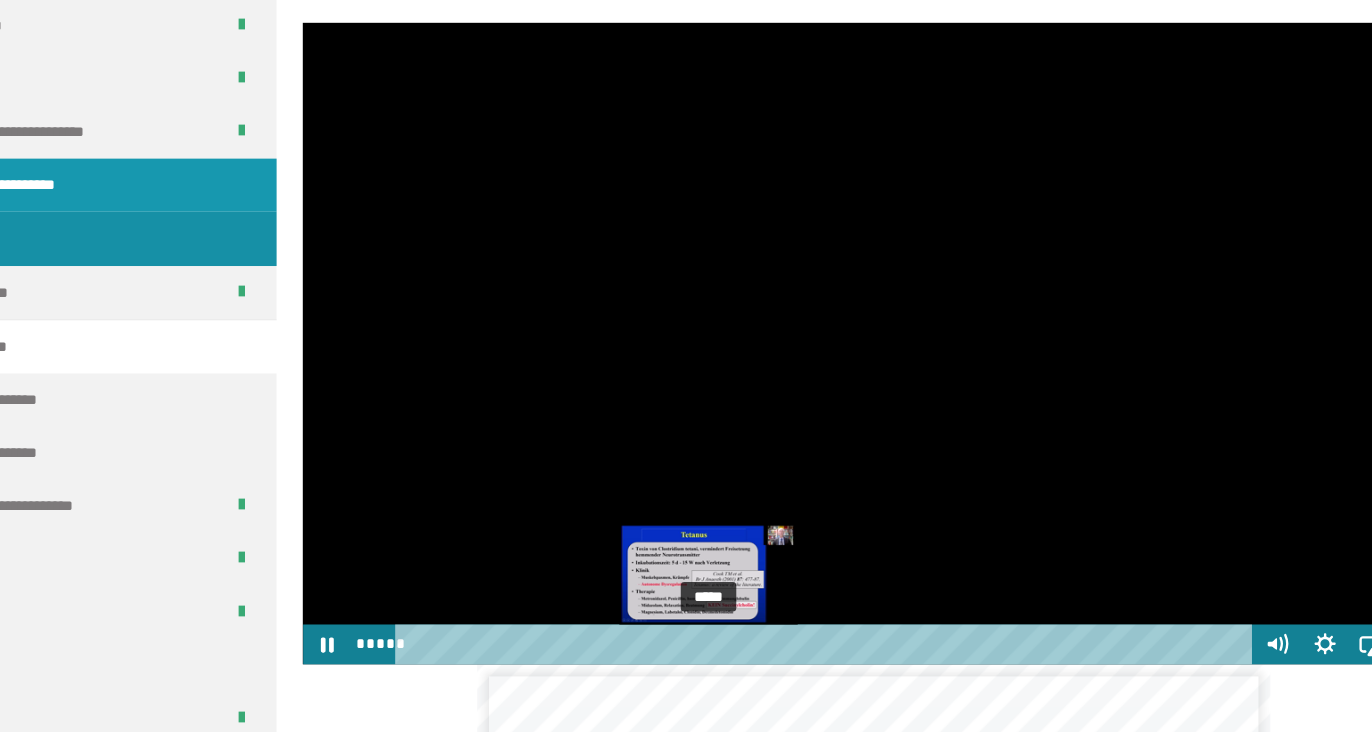 click at bounding box center (713, 657) 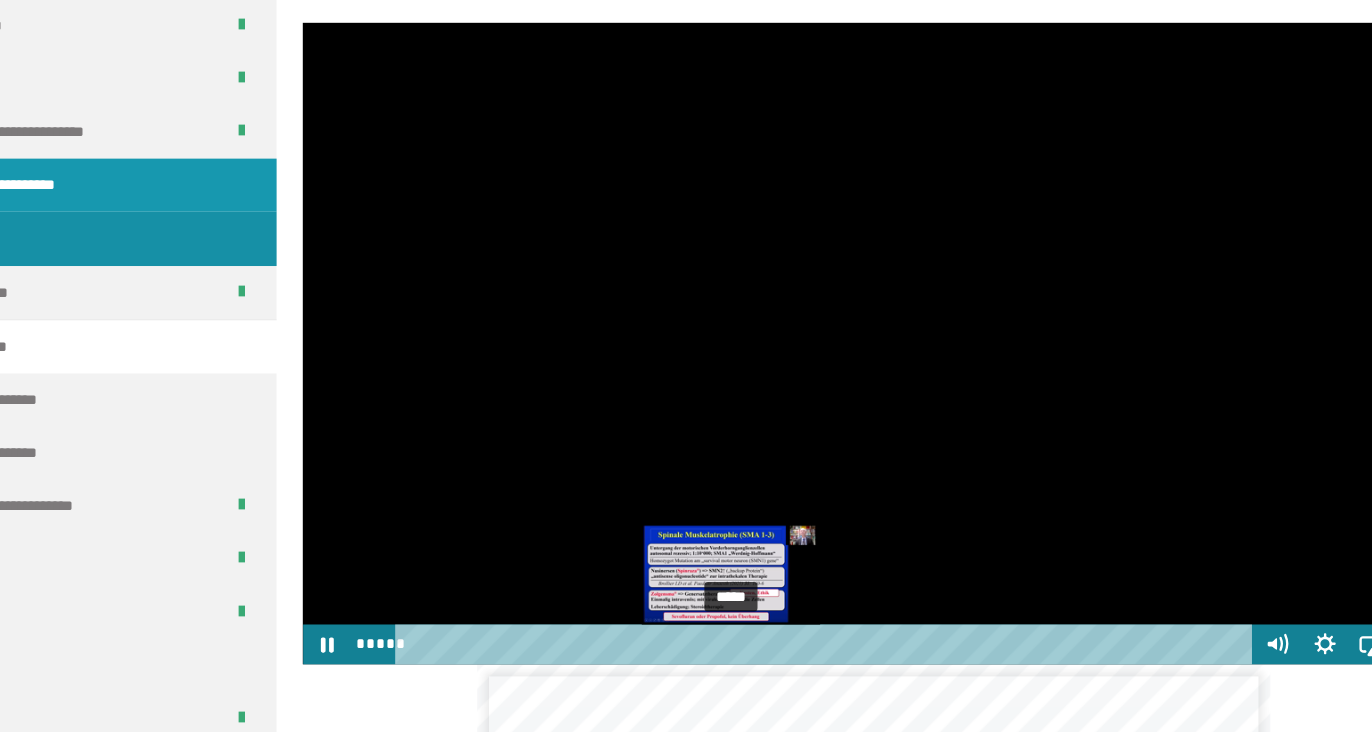 click on "*****" at bounding box center (820, 658) 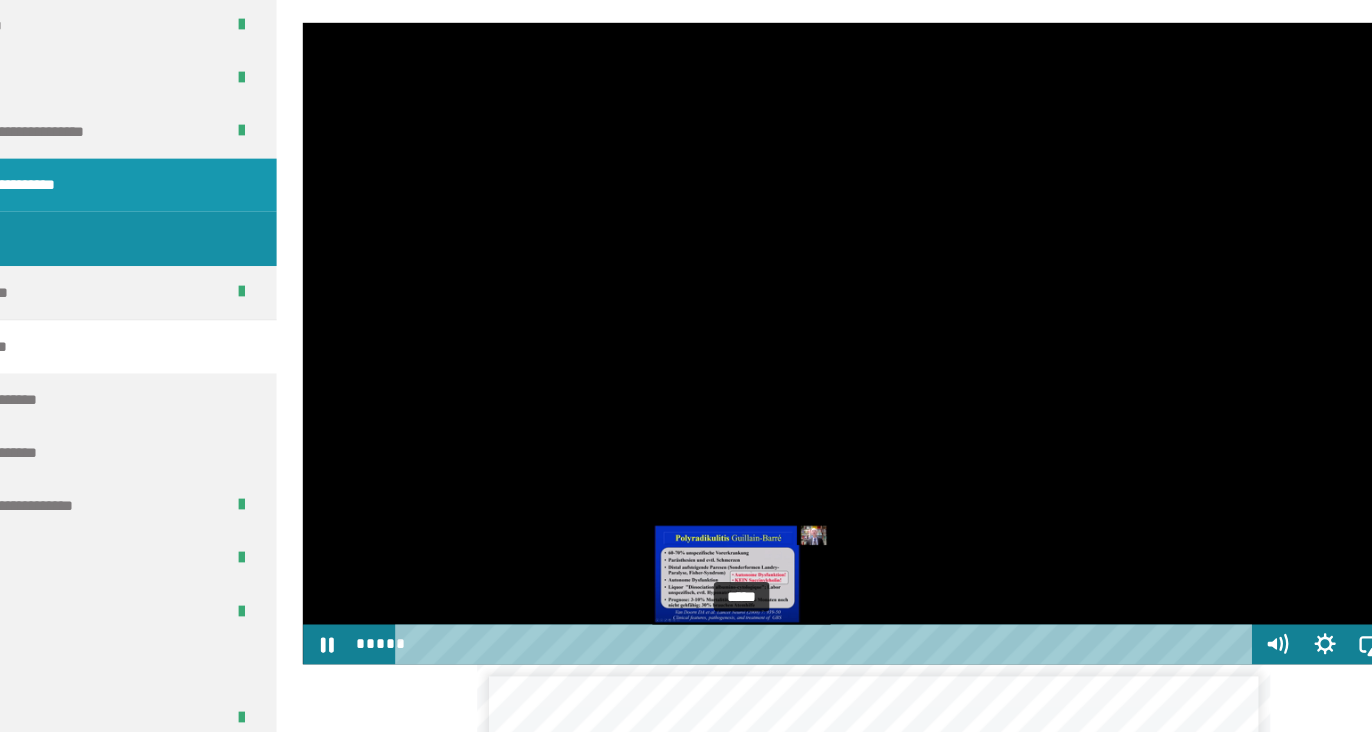 click on "*****" at bounding box center [820, 658] 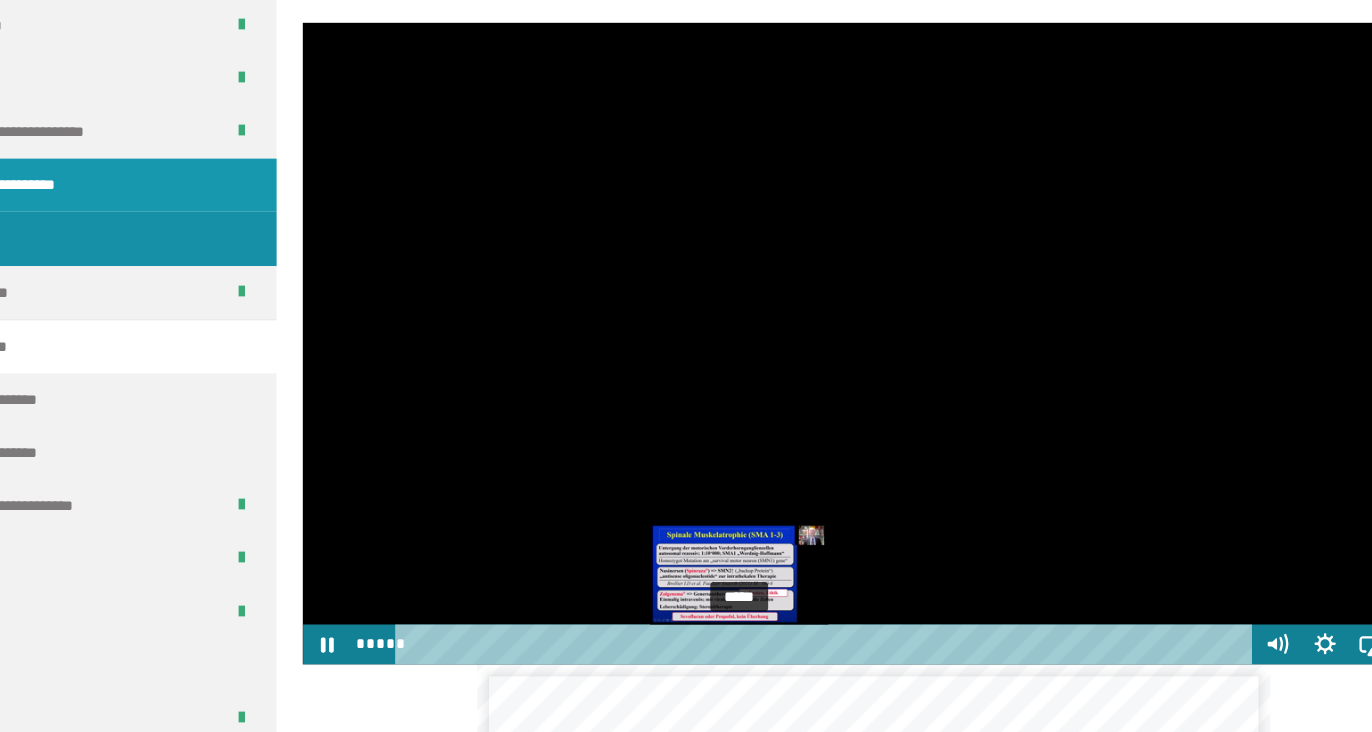 click at bounding box center (744, 657) 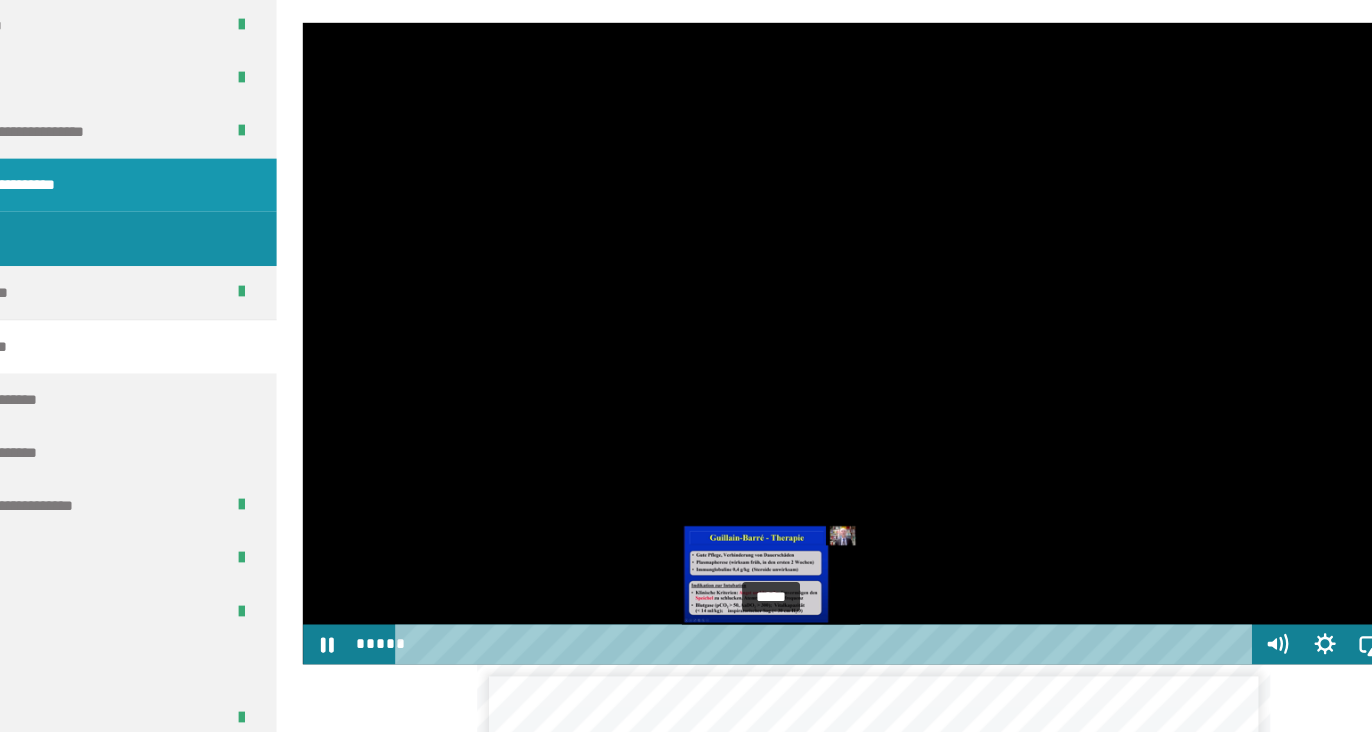 click on "*****" at bounding box center [820, 658] 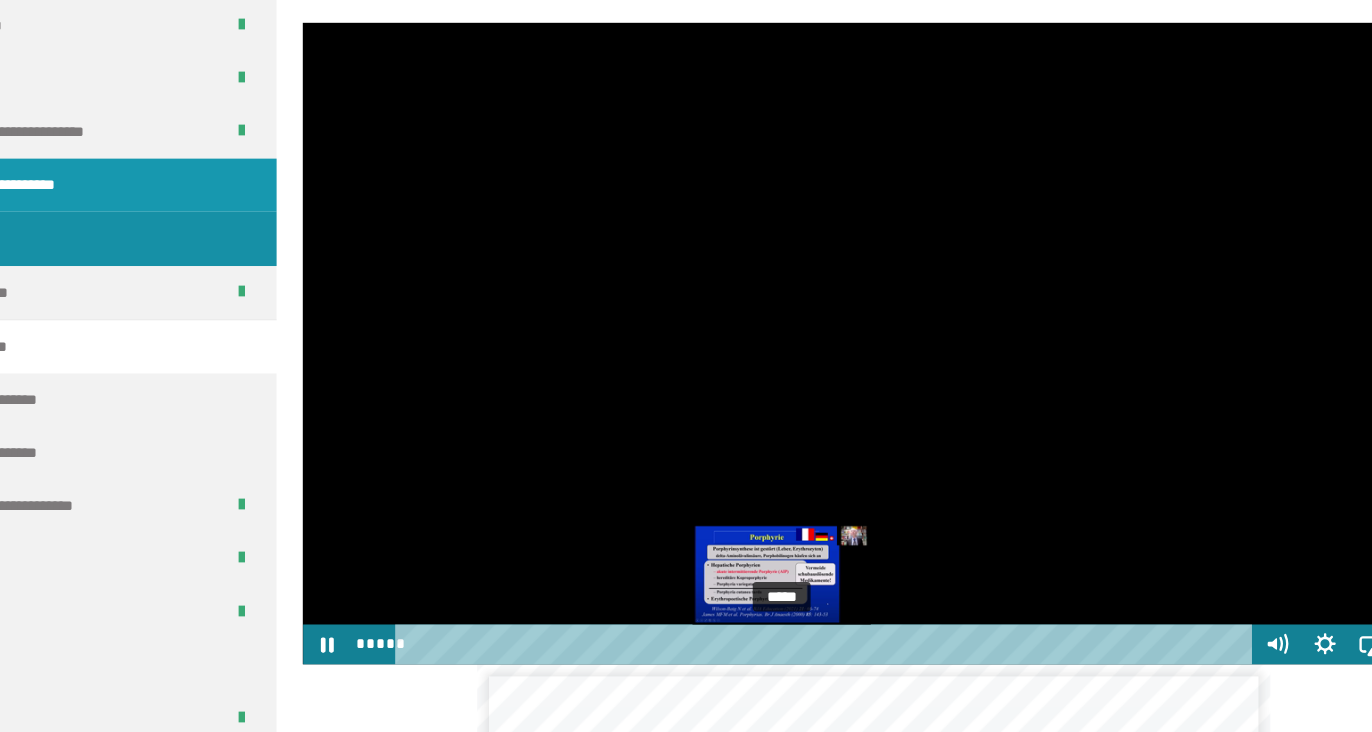 click at bounding box center [780, 657] 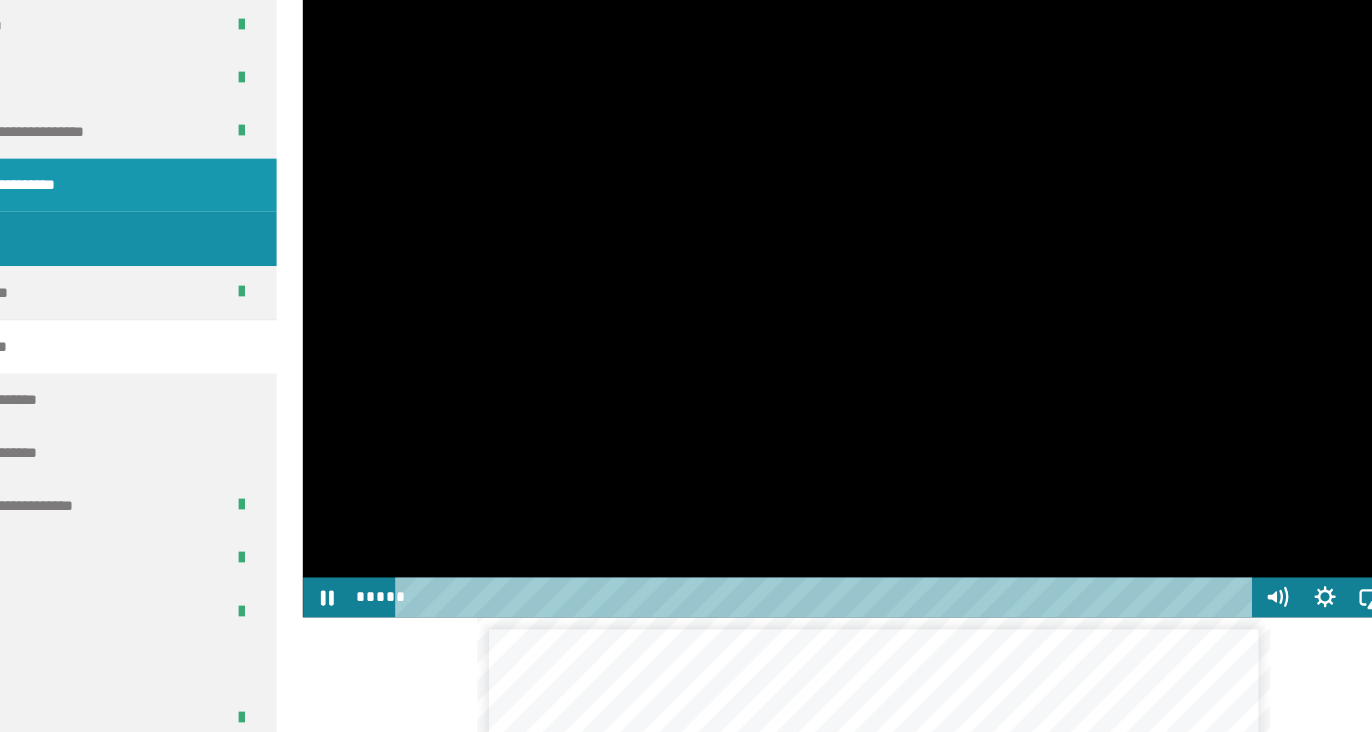 scroll, scrollTop: 1272, scrollLeft: 0, axis: vertical 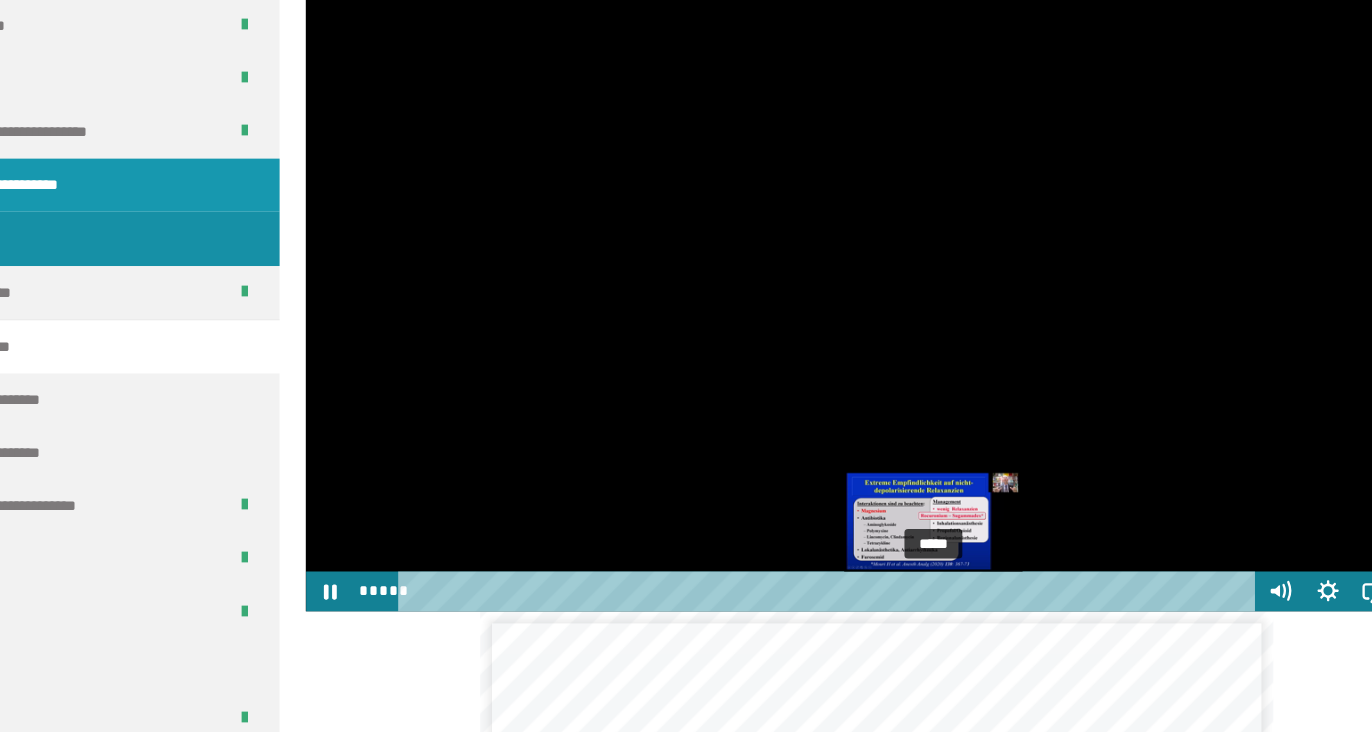 click on "*****" at bounding box center (820, 613) 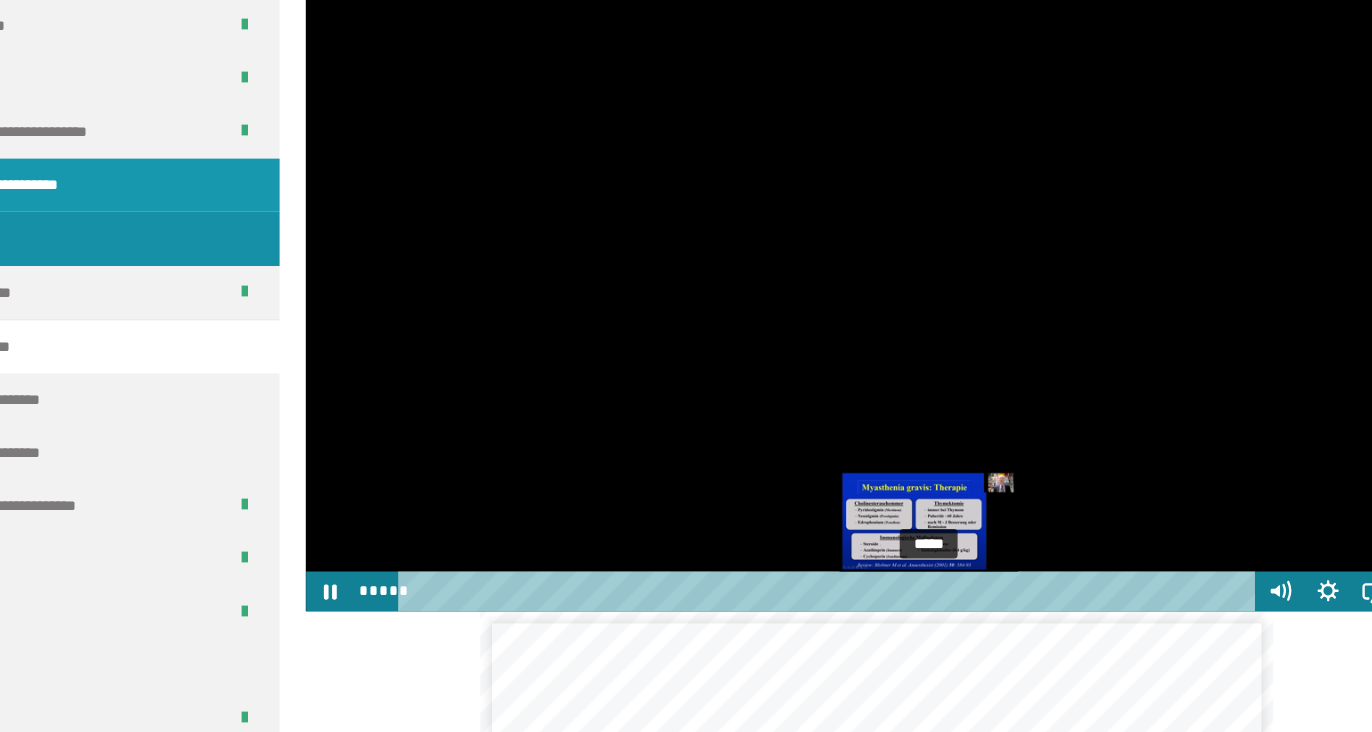 click at bounding box center (908, 612) 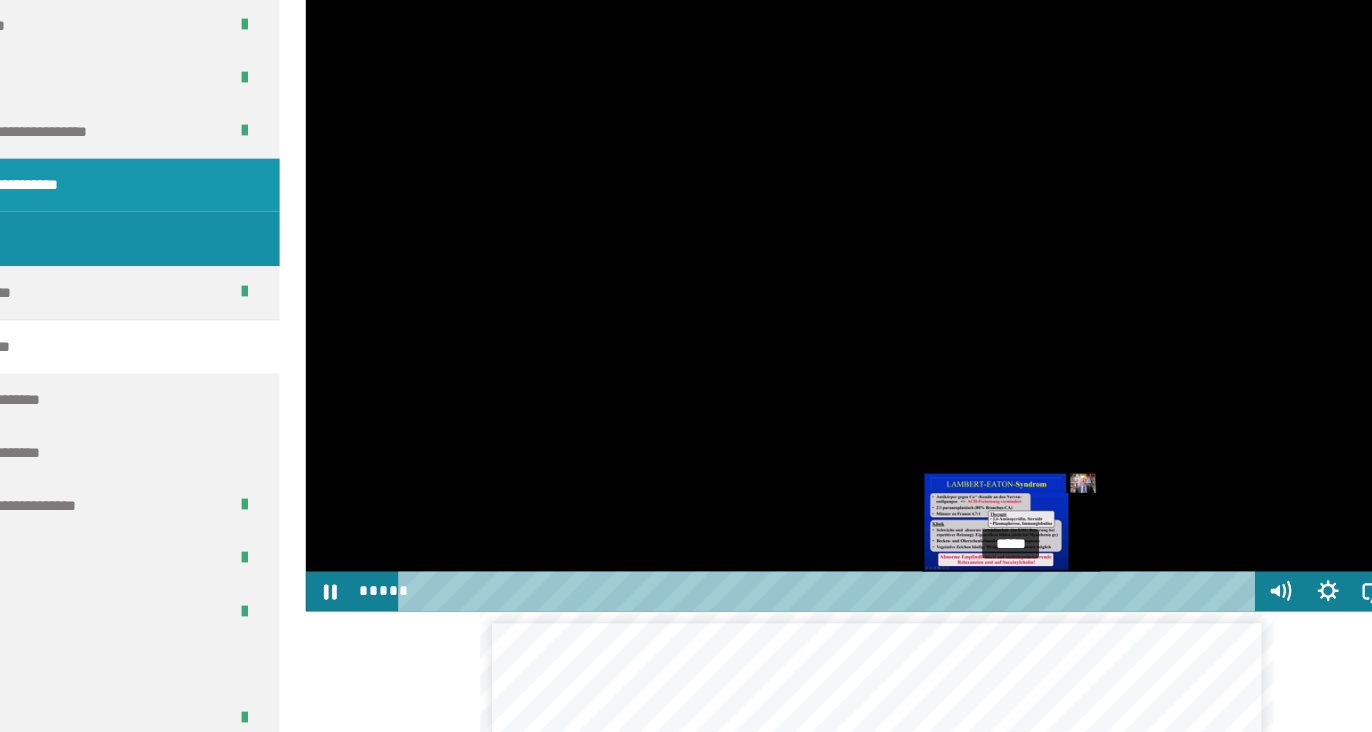 click on "*****" at bounding box center (820, 613) 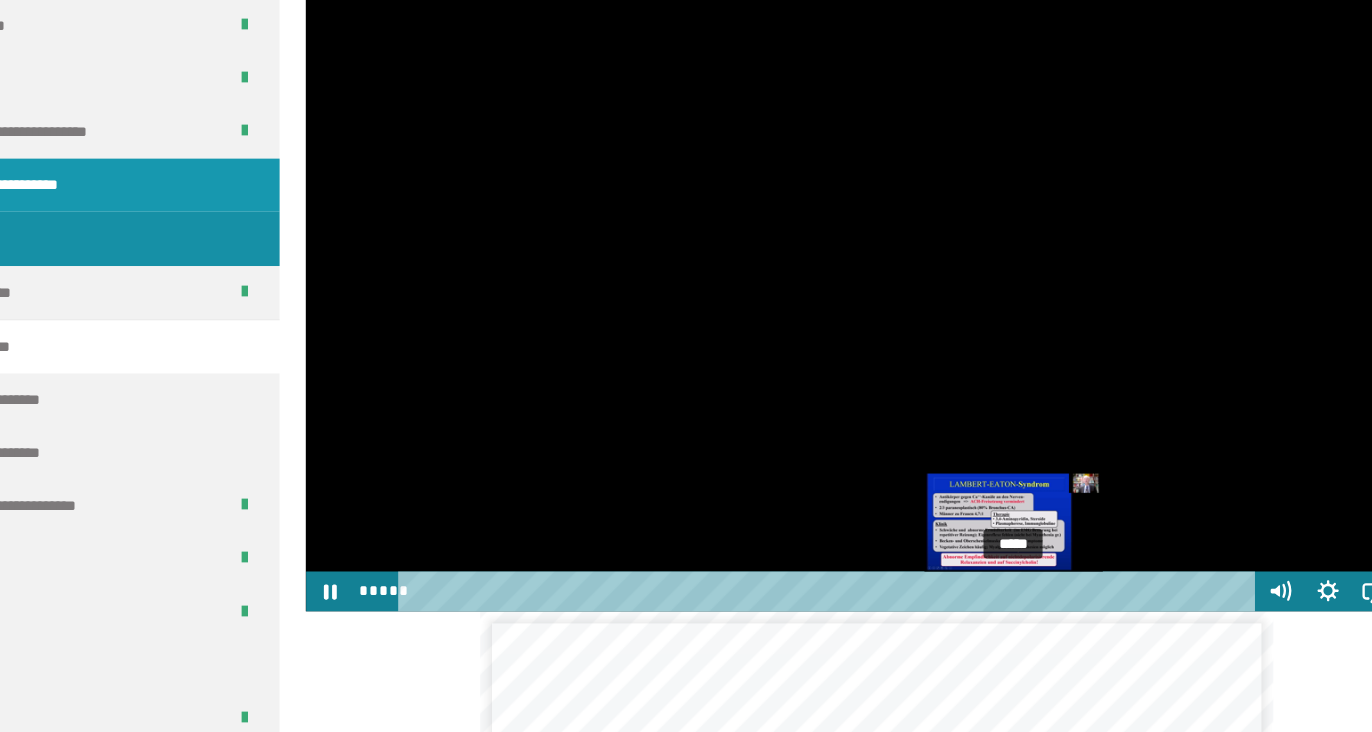 click at bounding box center [974, 612] 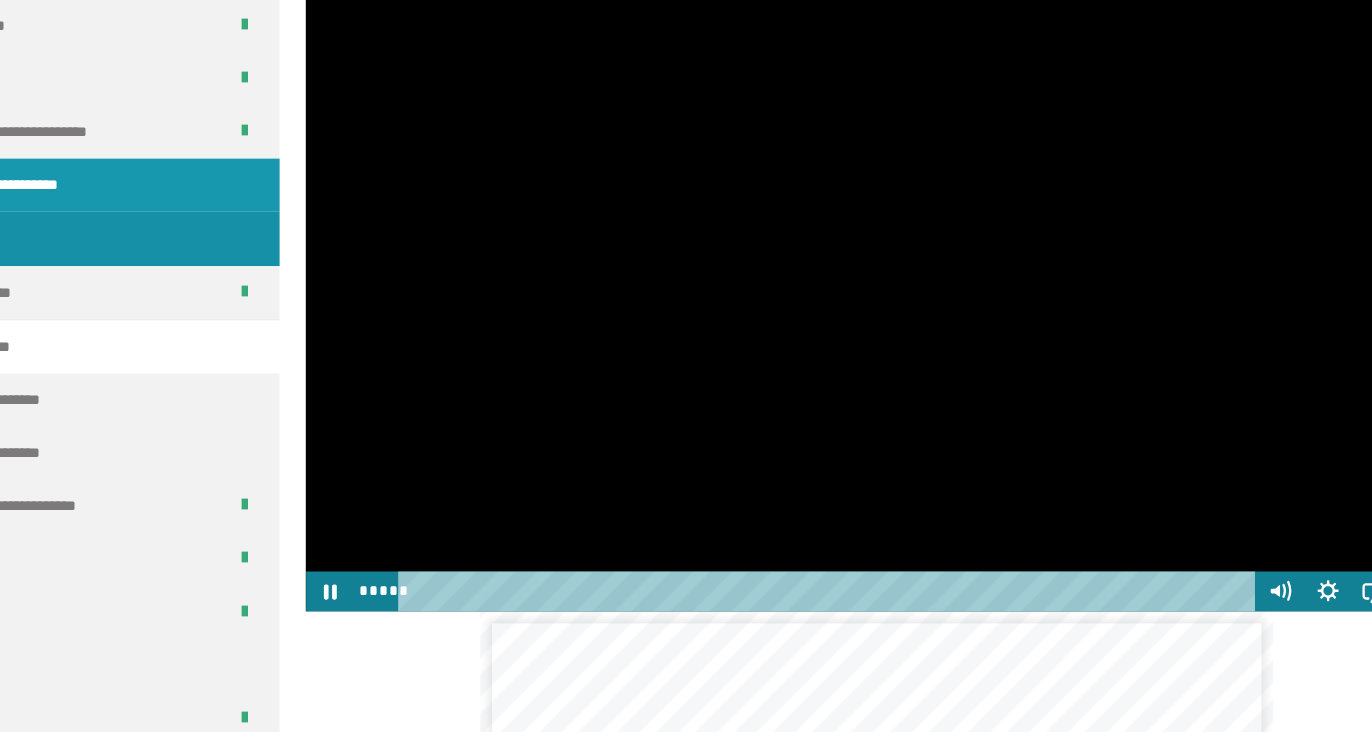 click at bounding box center [858, 358] 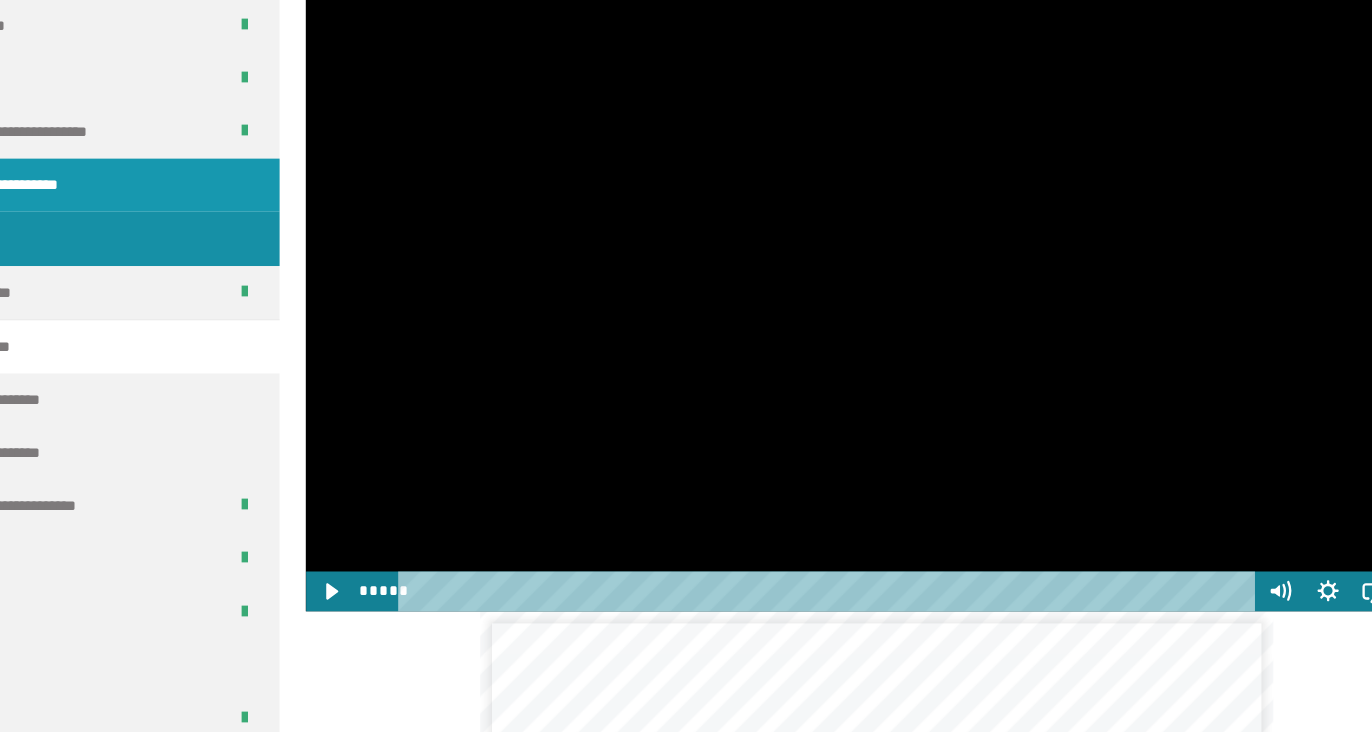 click at bounding box center [858, 358] 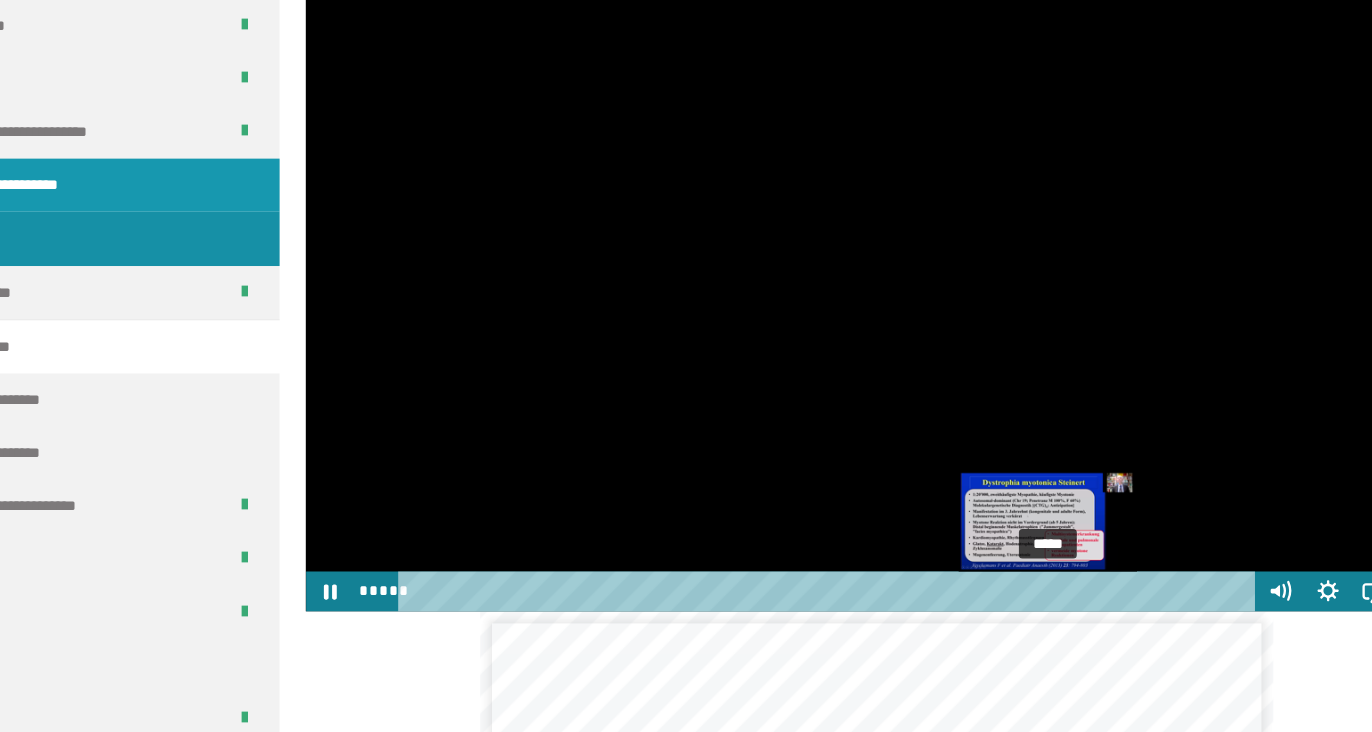 click on "*****" at bounding box center (820, 613) 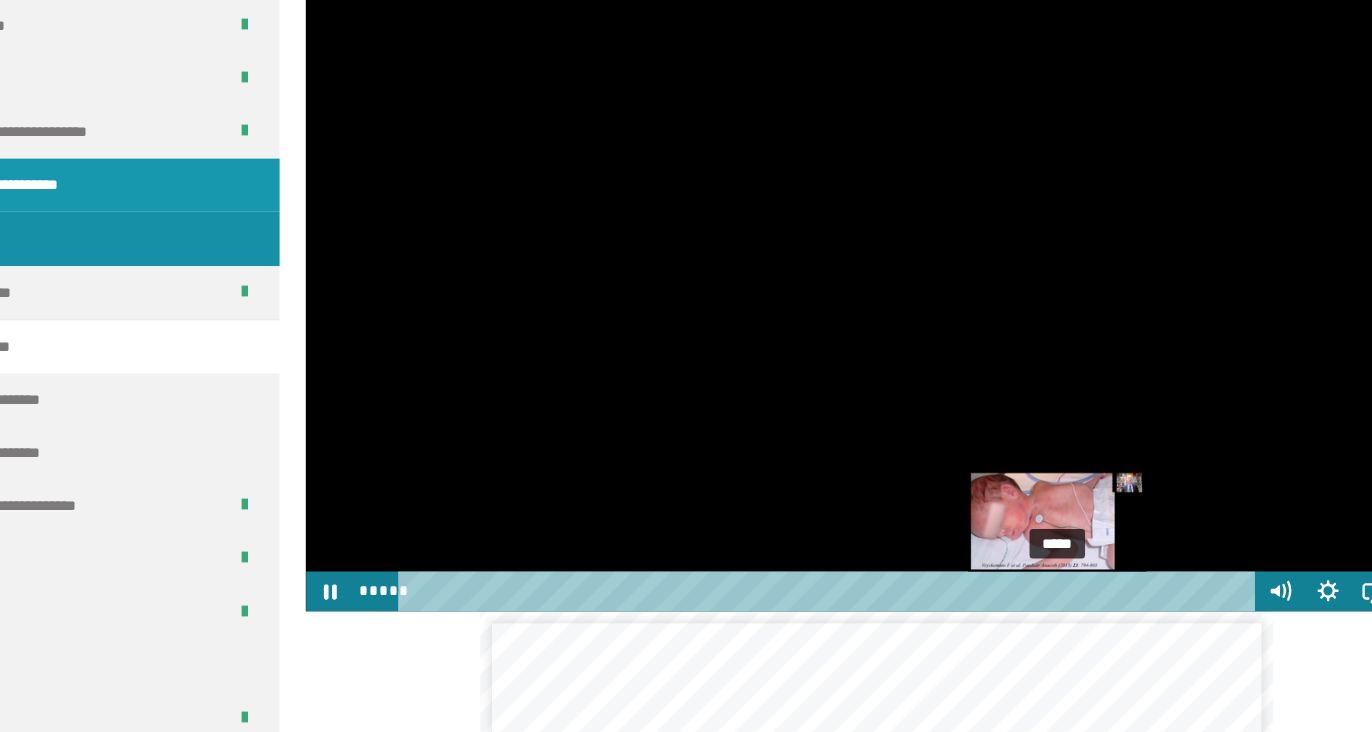 click on "*****" at bounding box center [820, 613] 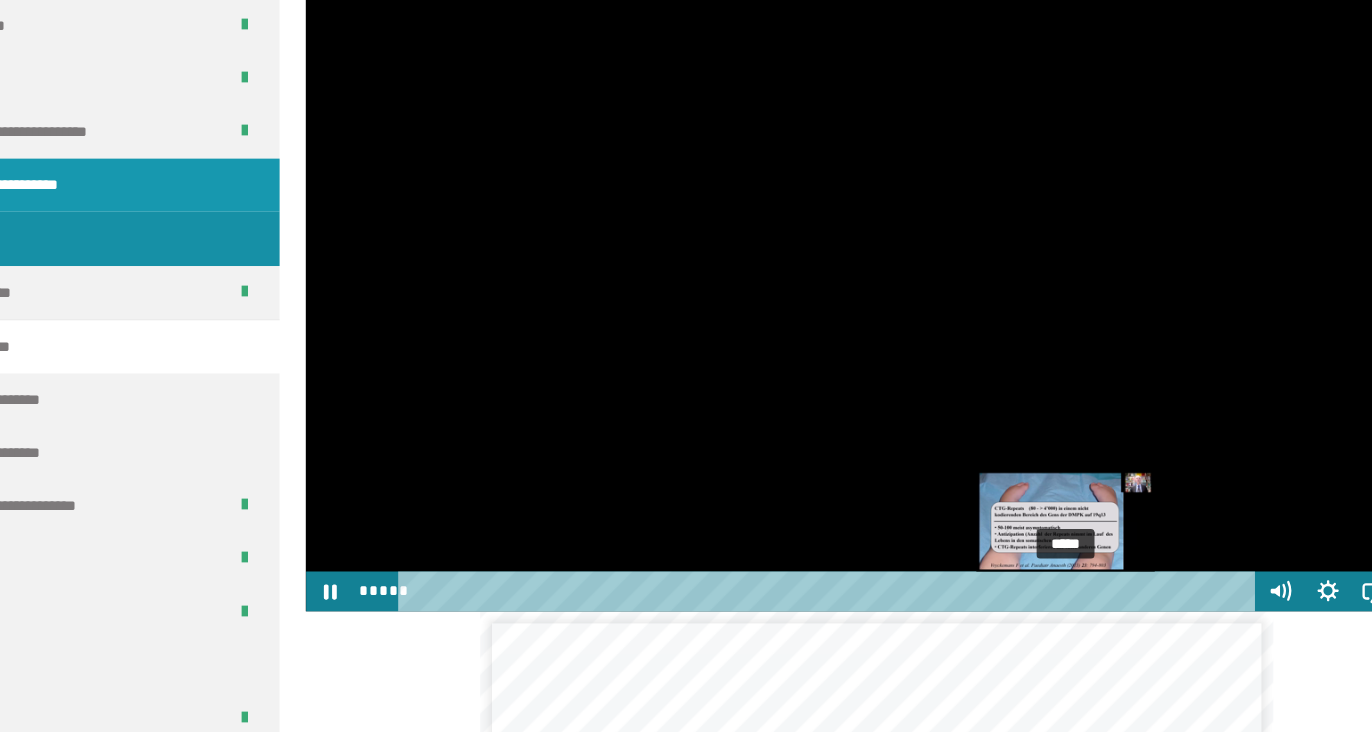 click at bounding box center (1013, 612) 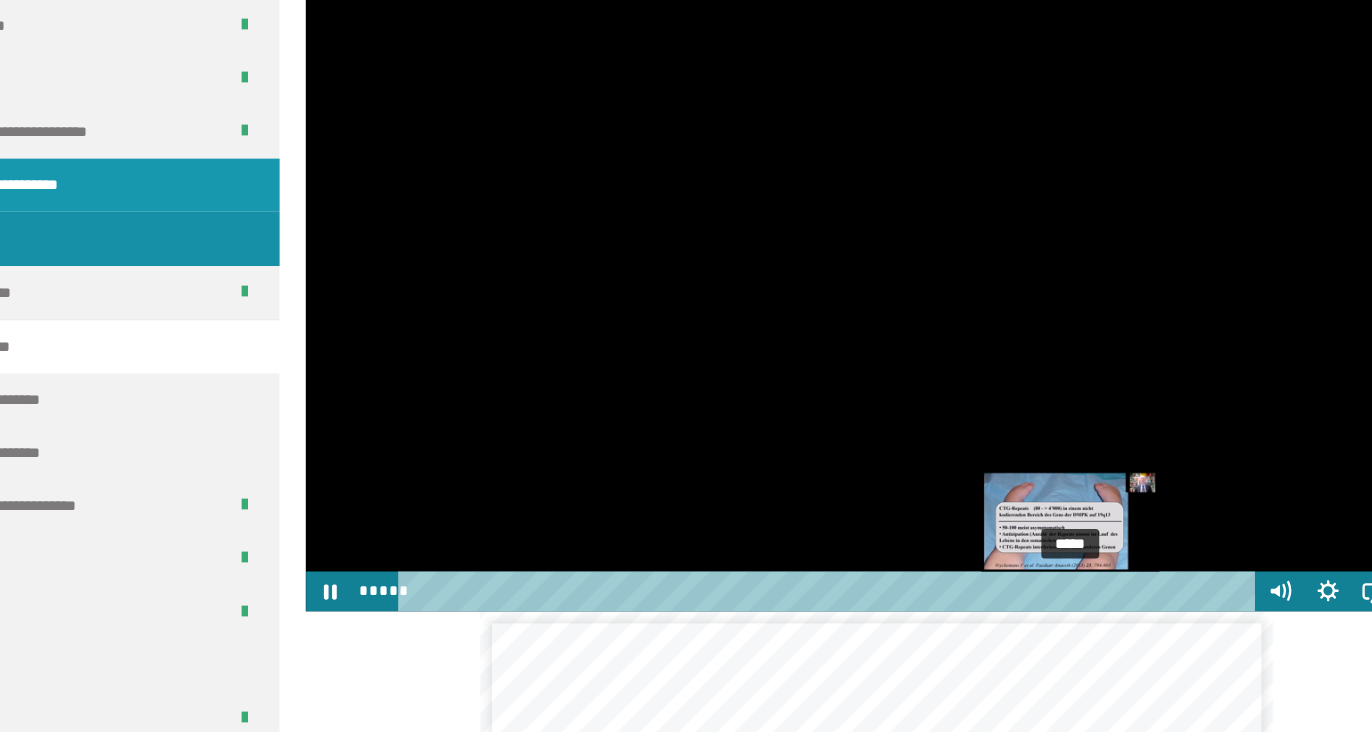 click on "*****" at bounding box center (820, 613) 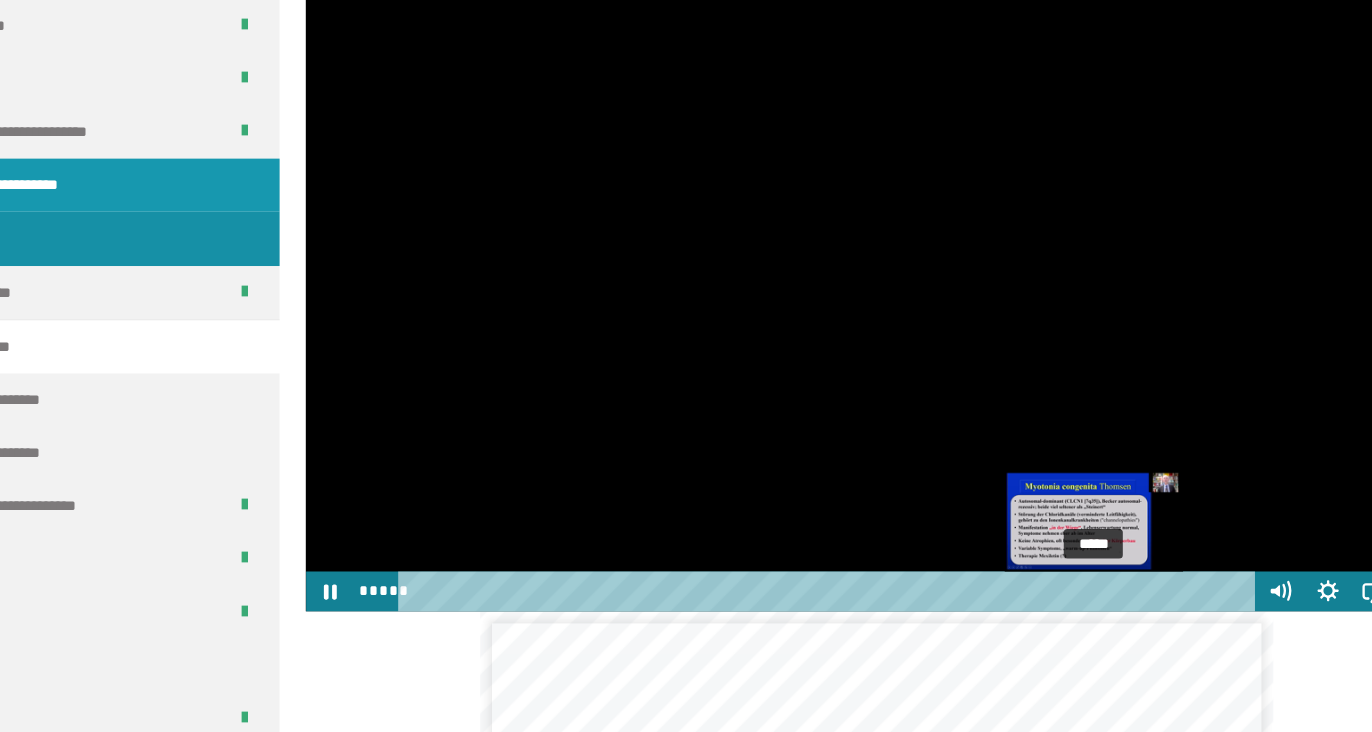 click at bounding box center [1042, 612] 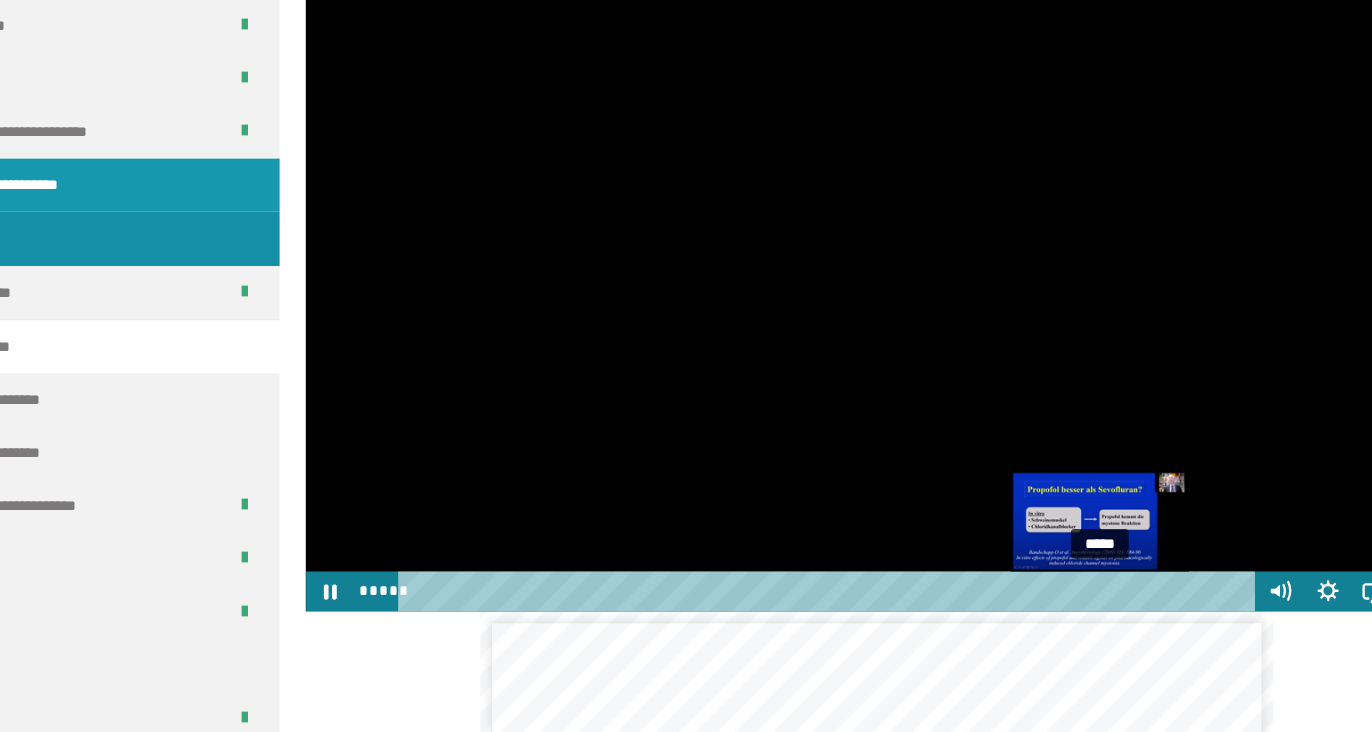 click at bounding box center (1047, 612) 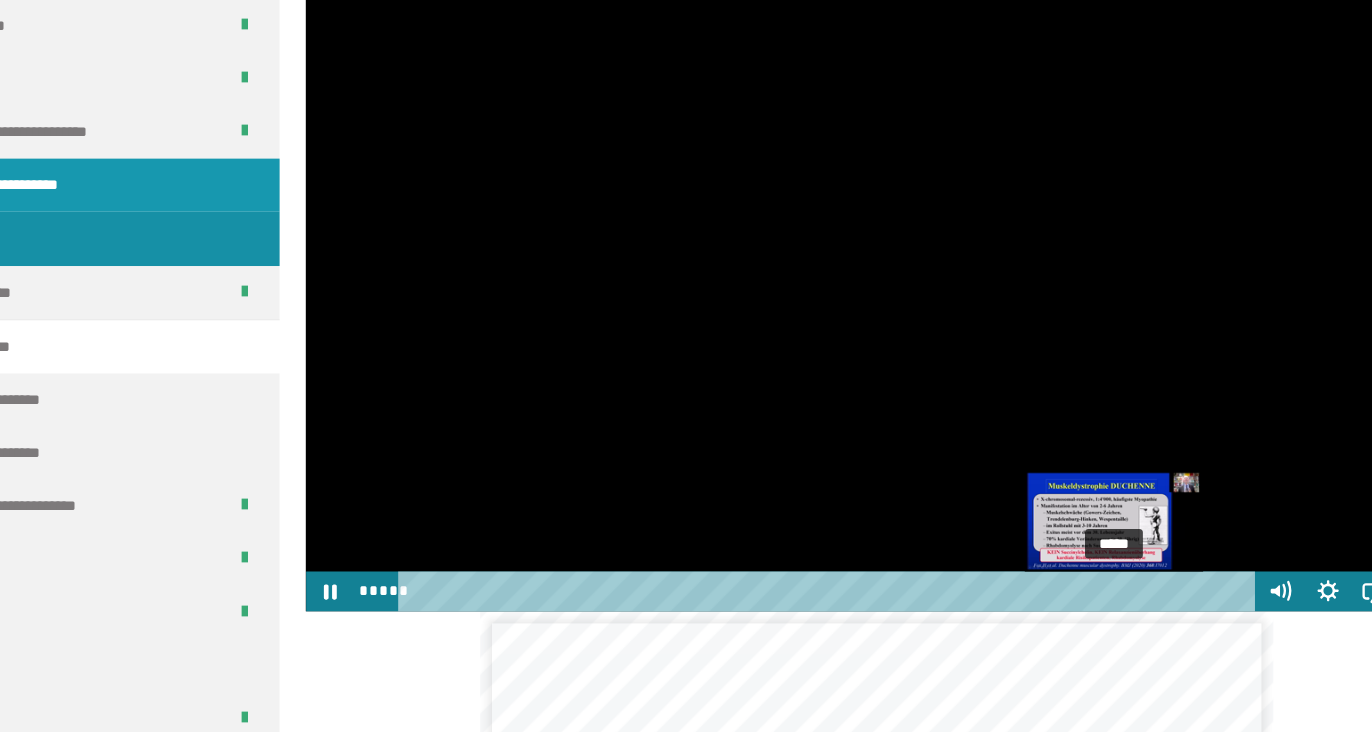 click on "*****" at bounding box center [820, 613] 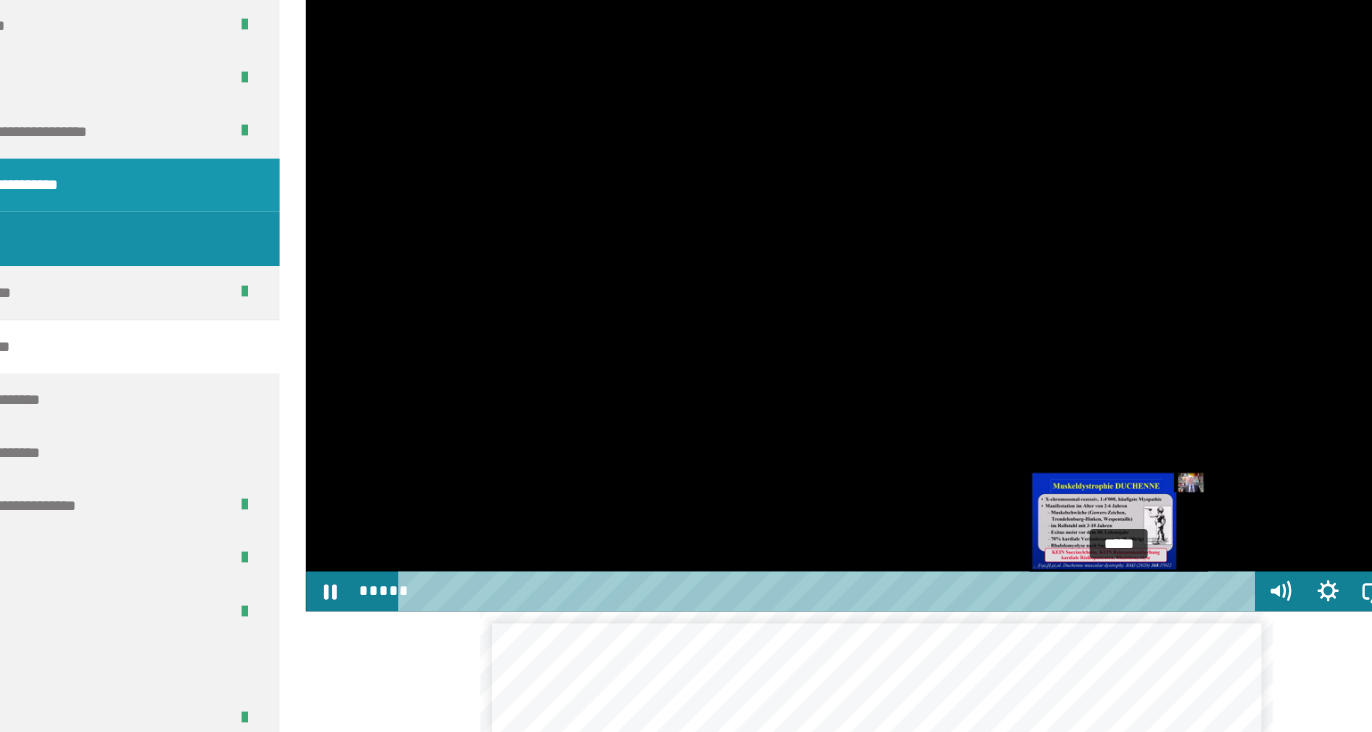 click at bounding box center (1063, 612) 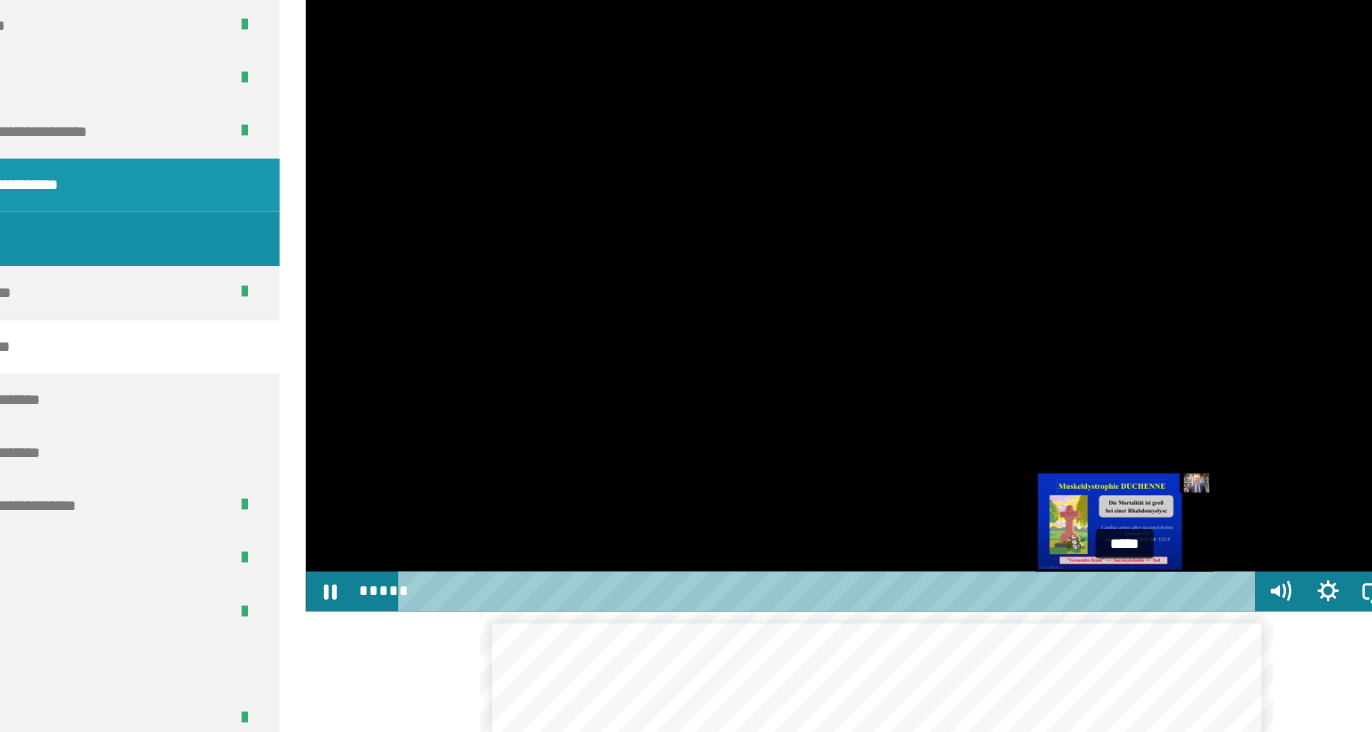click at bounding box center (1068, 612) 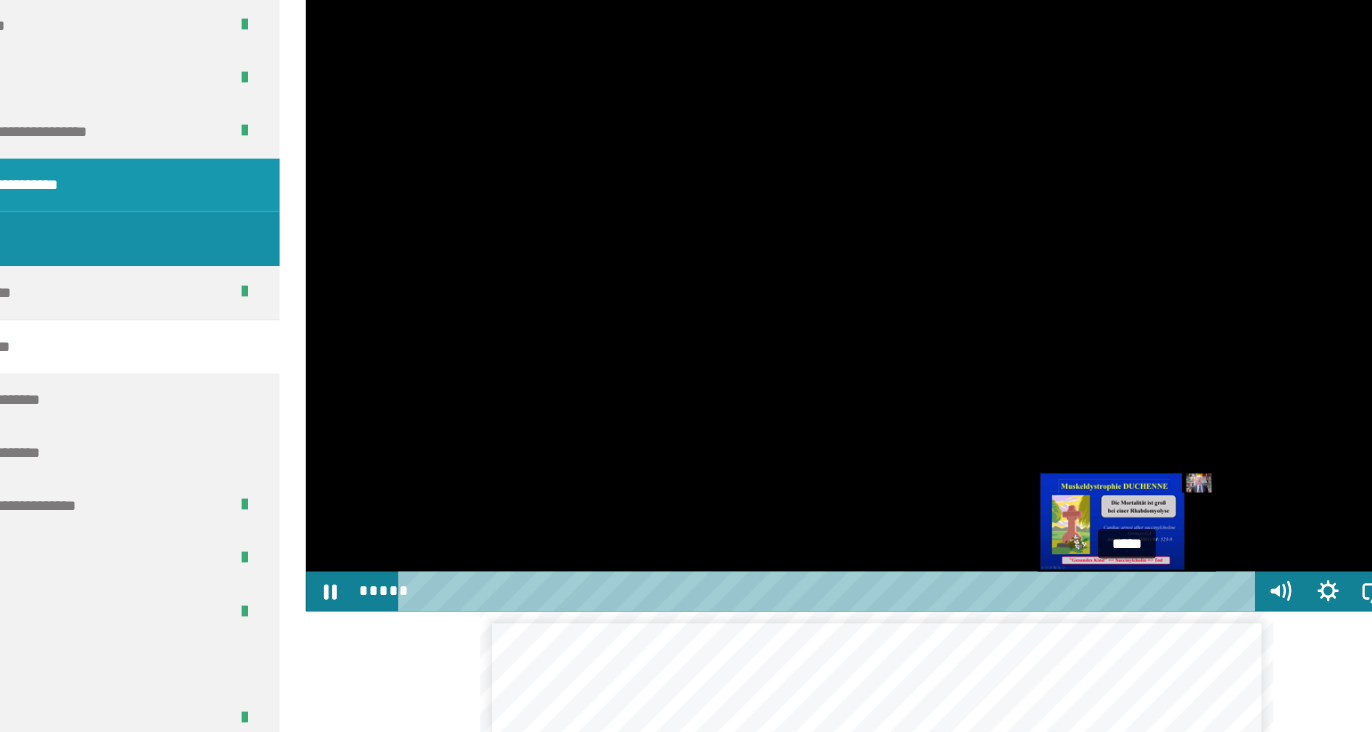 click at bounding box center (1070, 612) 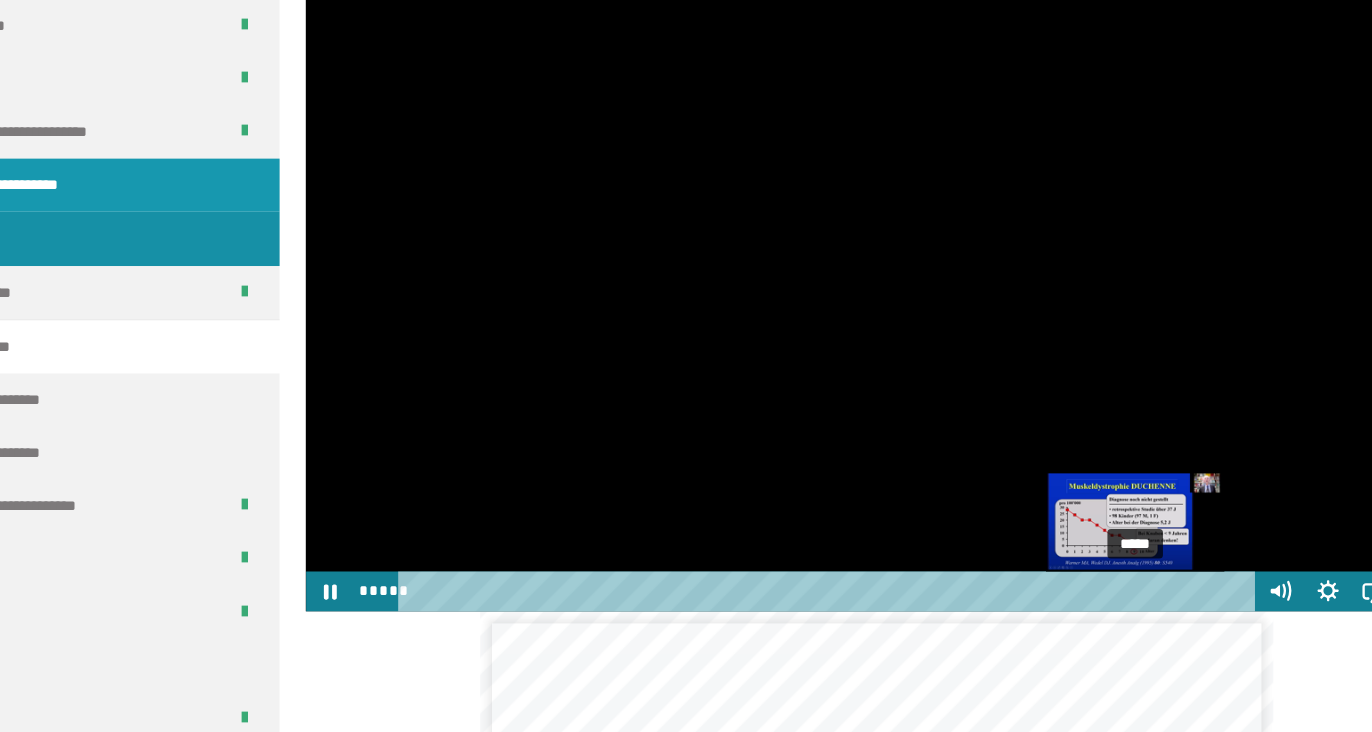 click on "*****" at bounding box center [820, 613] 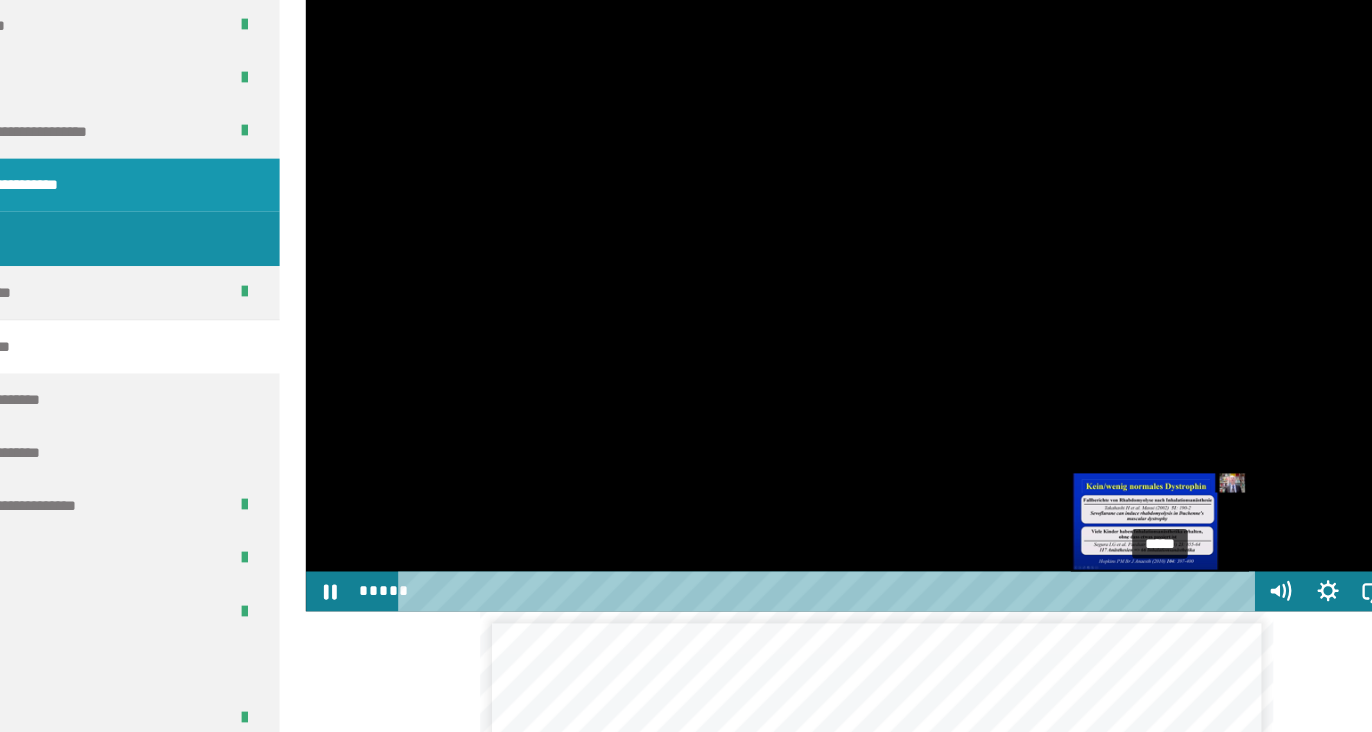 click on "*****" at bounding box center [820, 613] 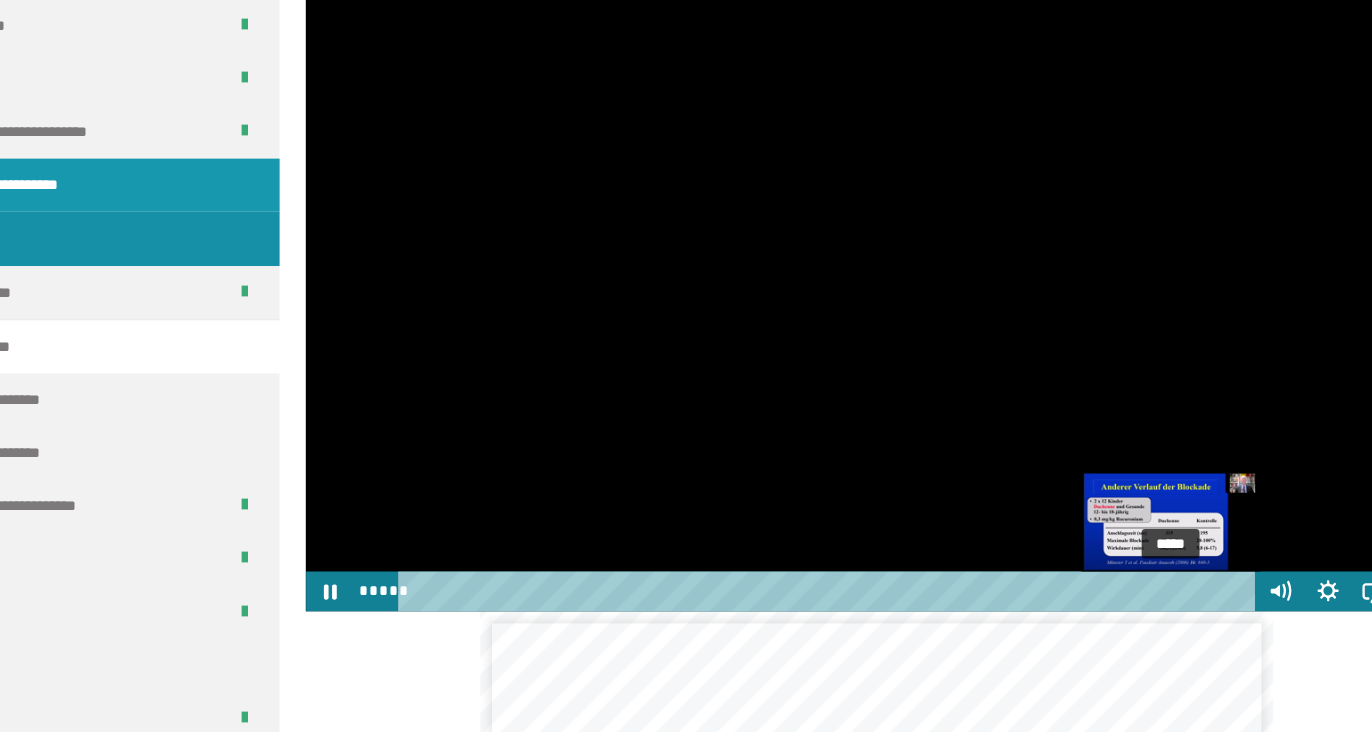 click on "*****" at bounding box center [820, 613] 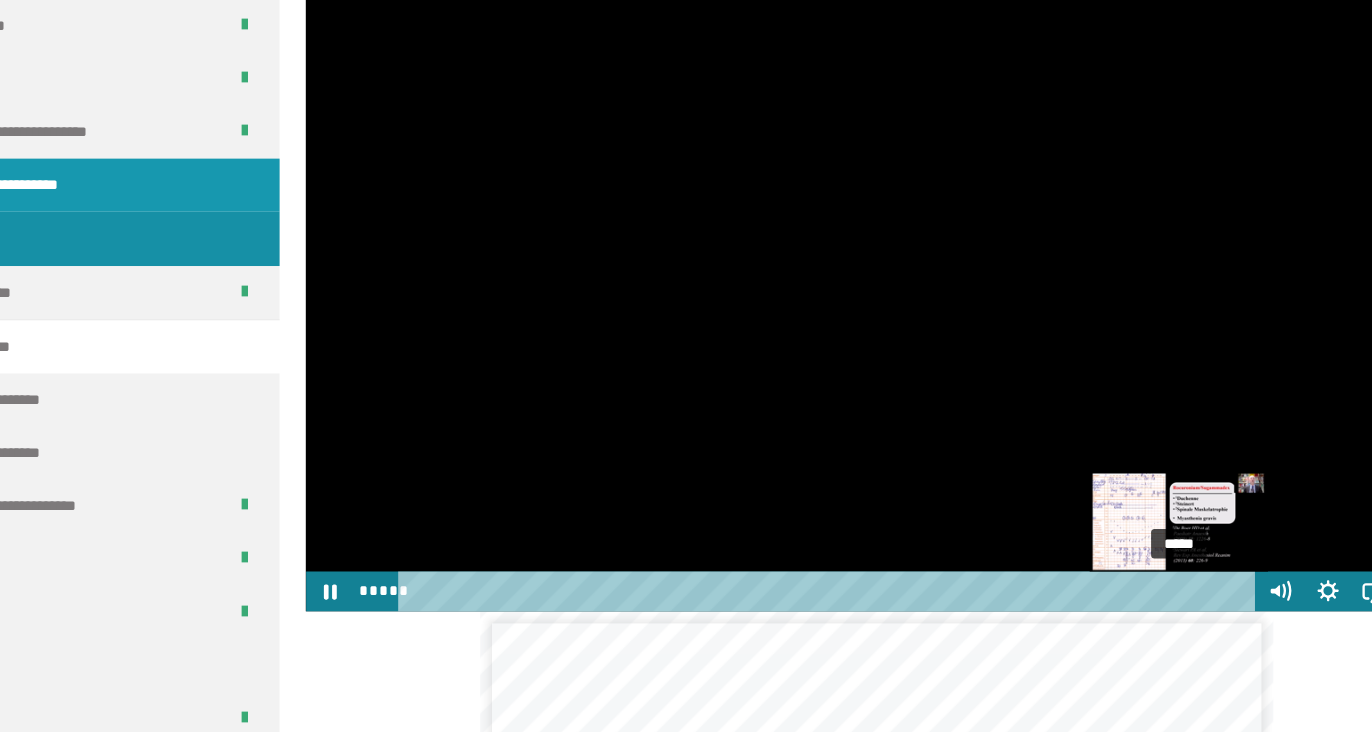click on "*****" at bounding box center (820, 613) 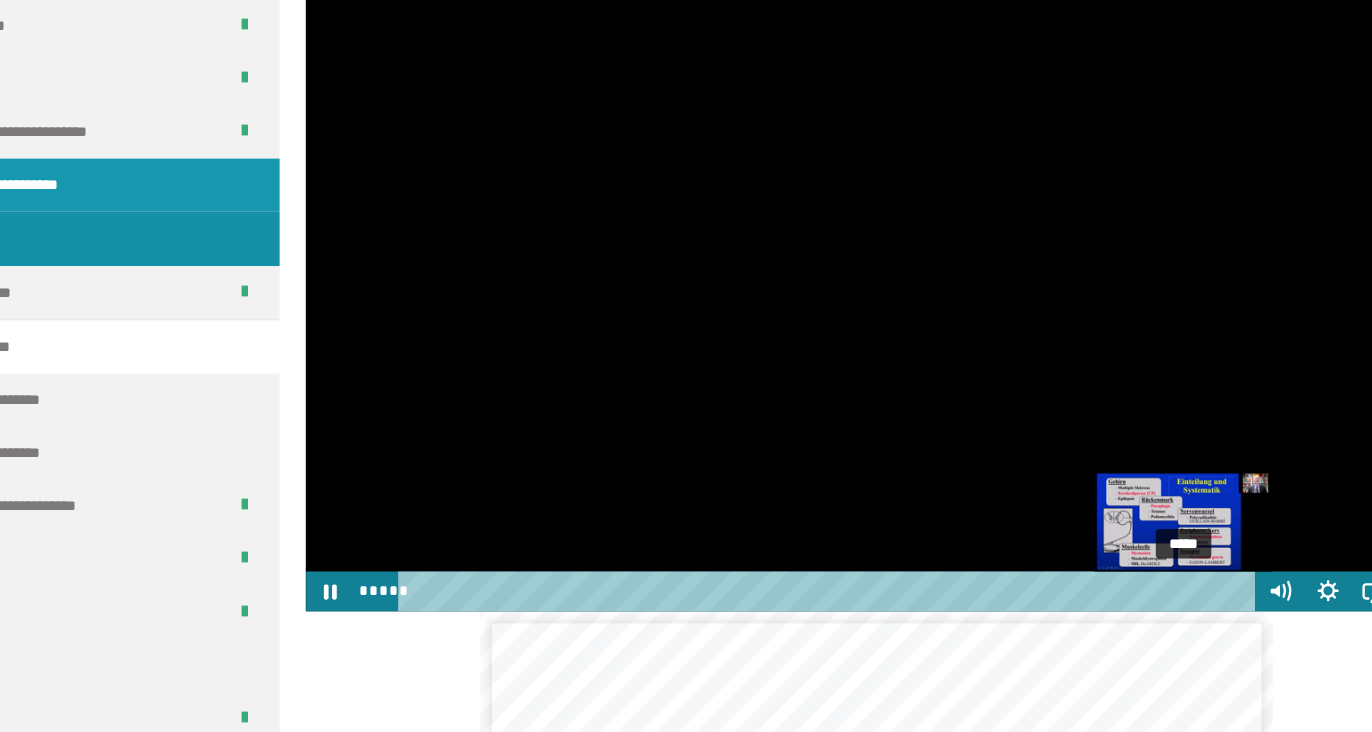 click at bounding box center [1119, 612] 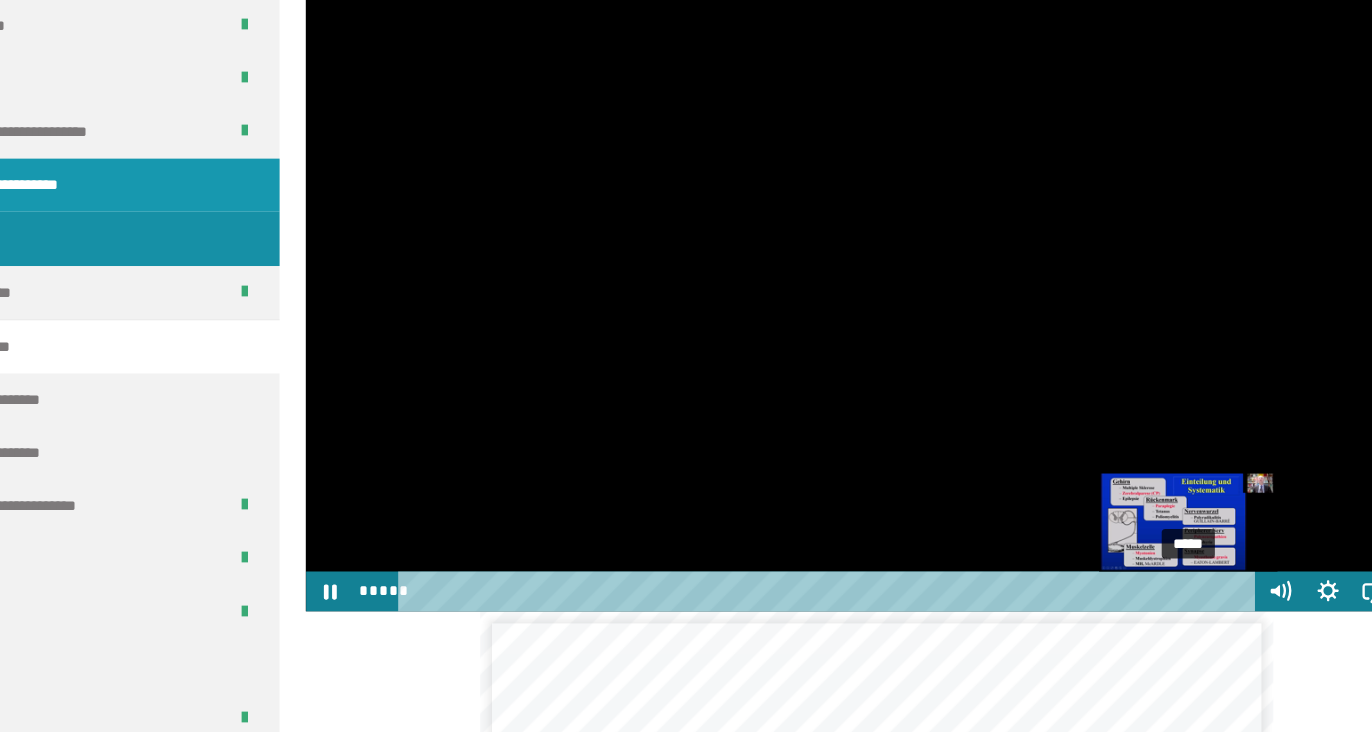 click at bounding box center [1119, 612] 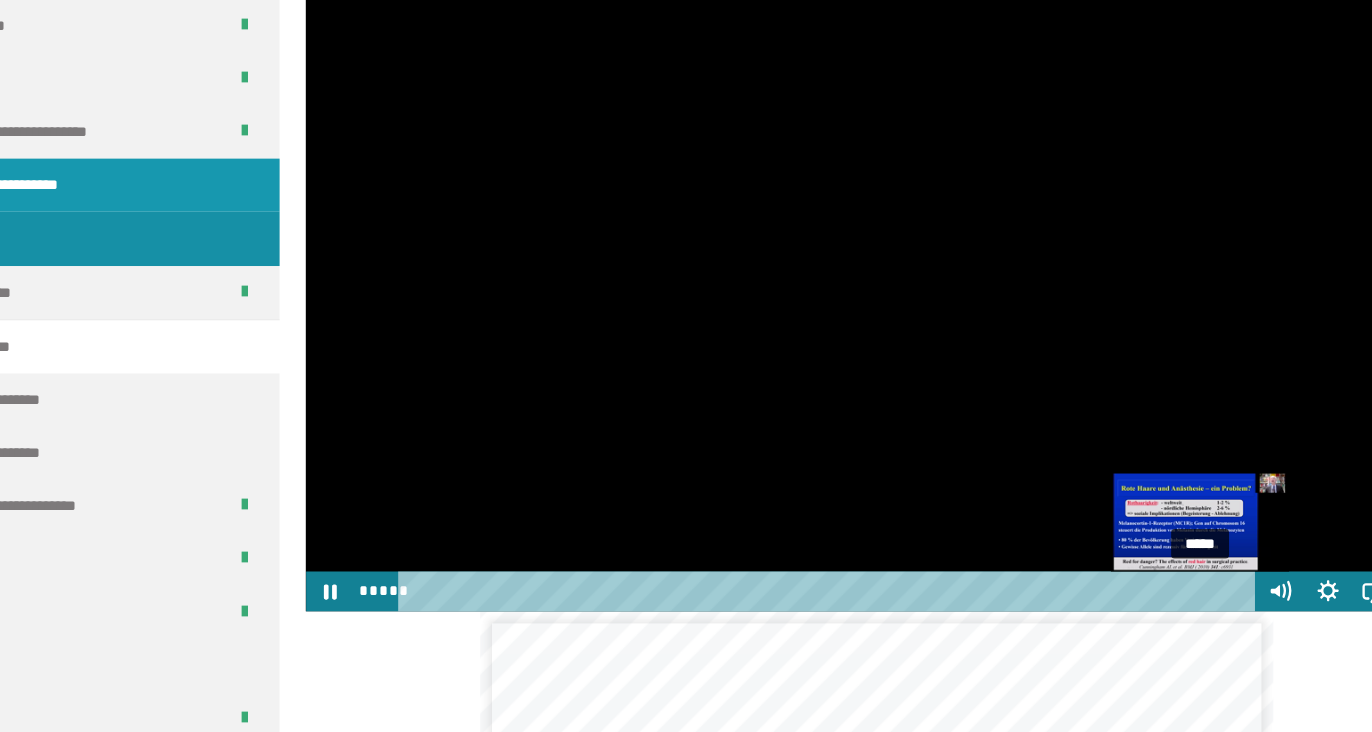 click on "*****" at bounding box center [820, 613] 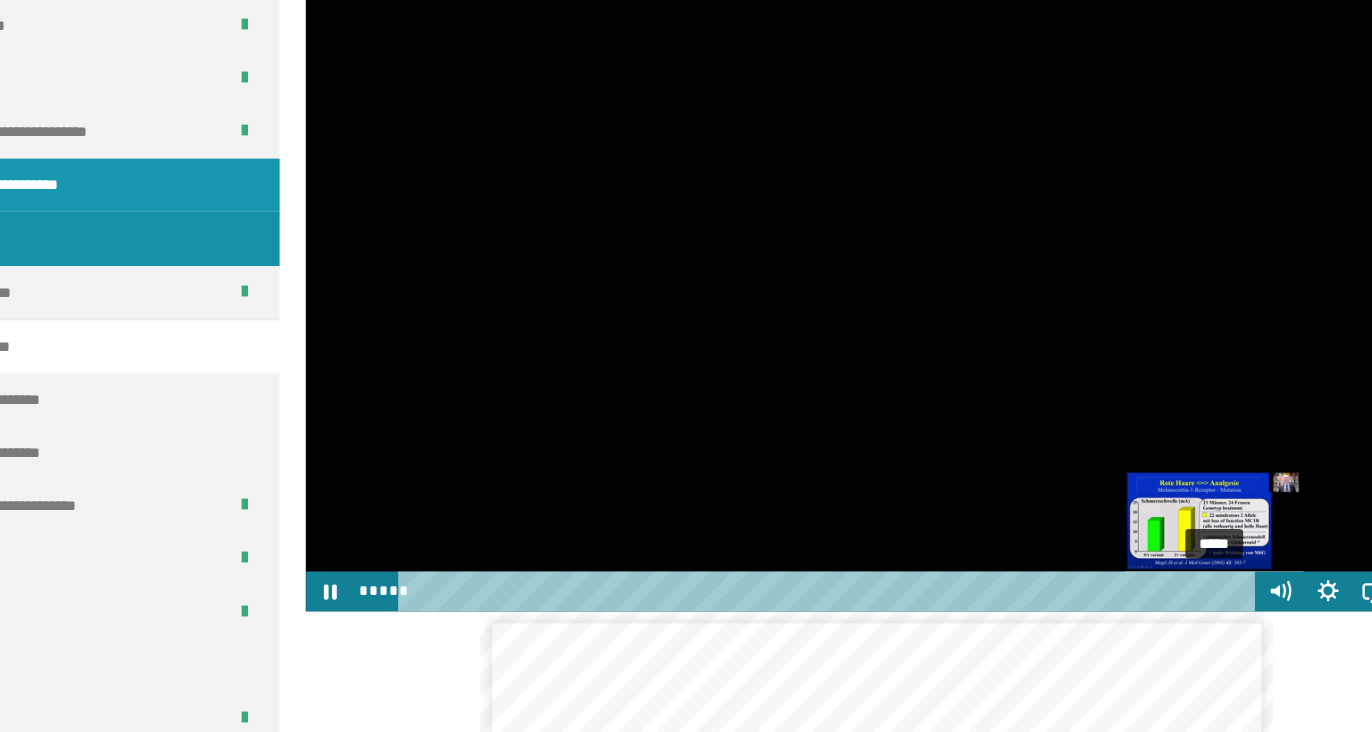click on "*****" at bounding box center (820, 613) 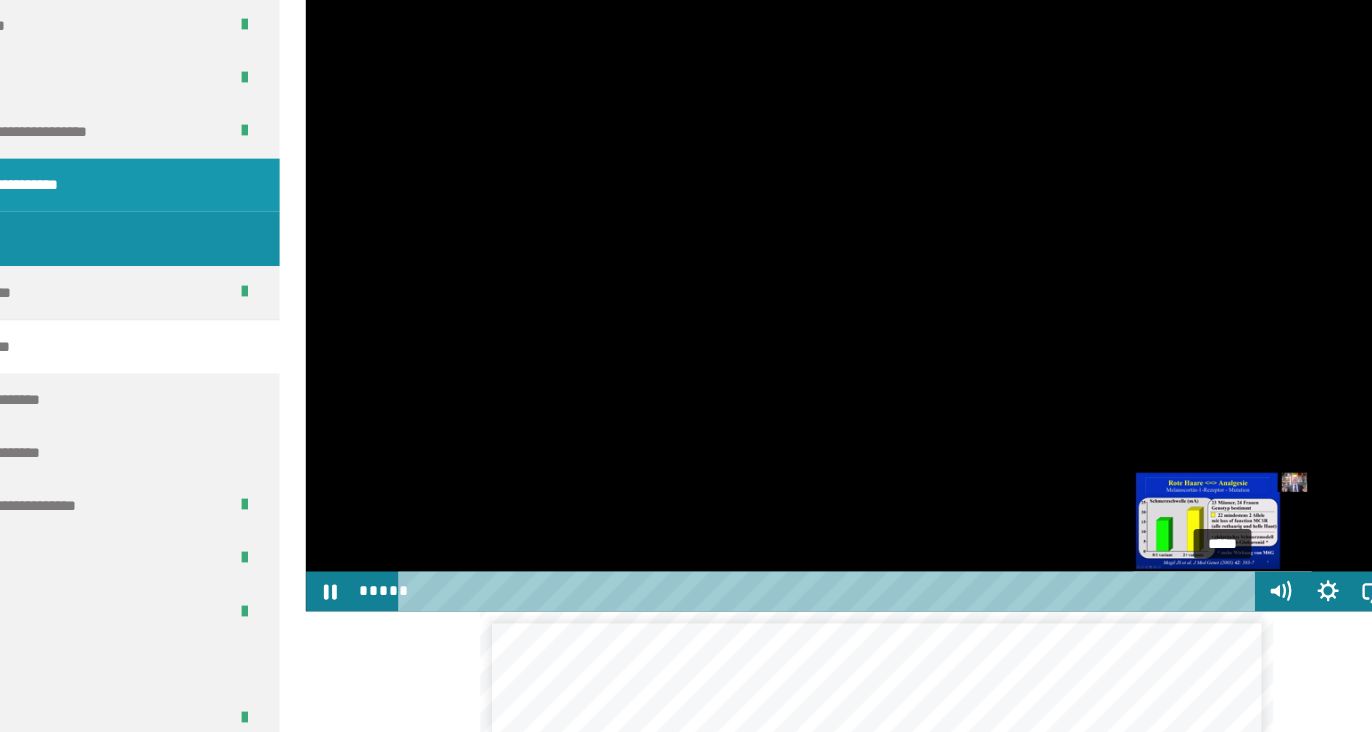 click on "*****" at bounding box center [820, 613] 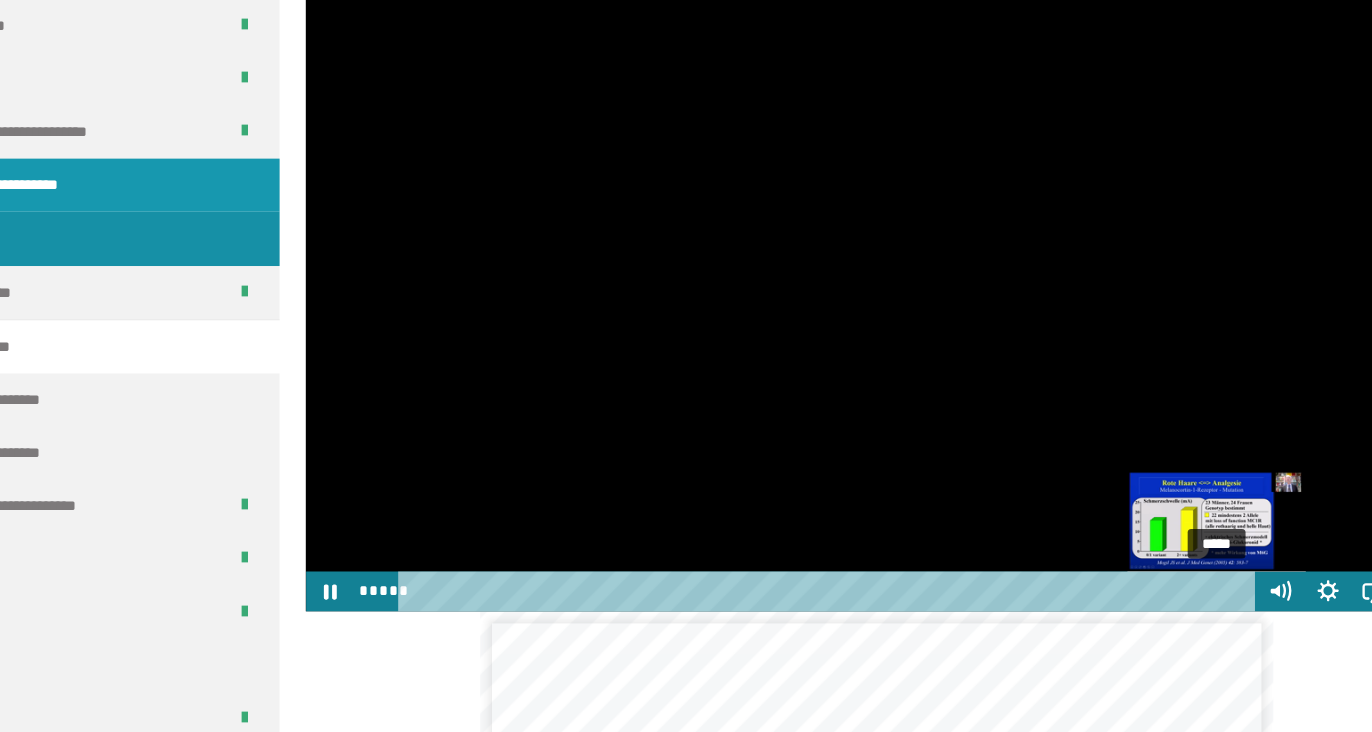 click at bounding box center [1152, 612] 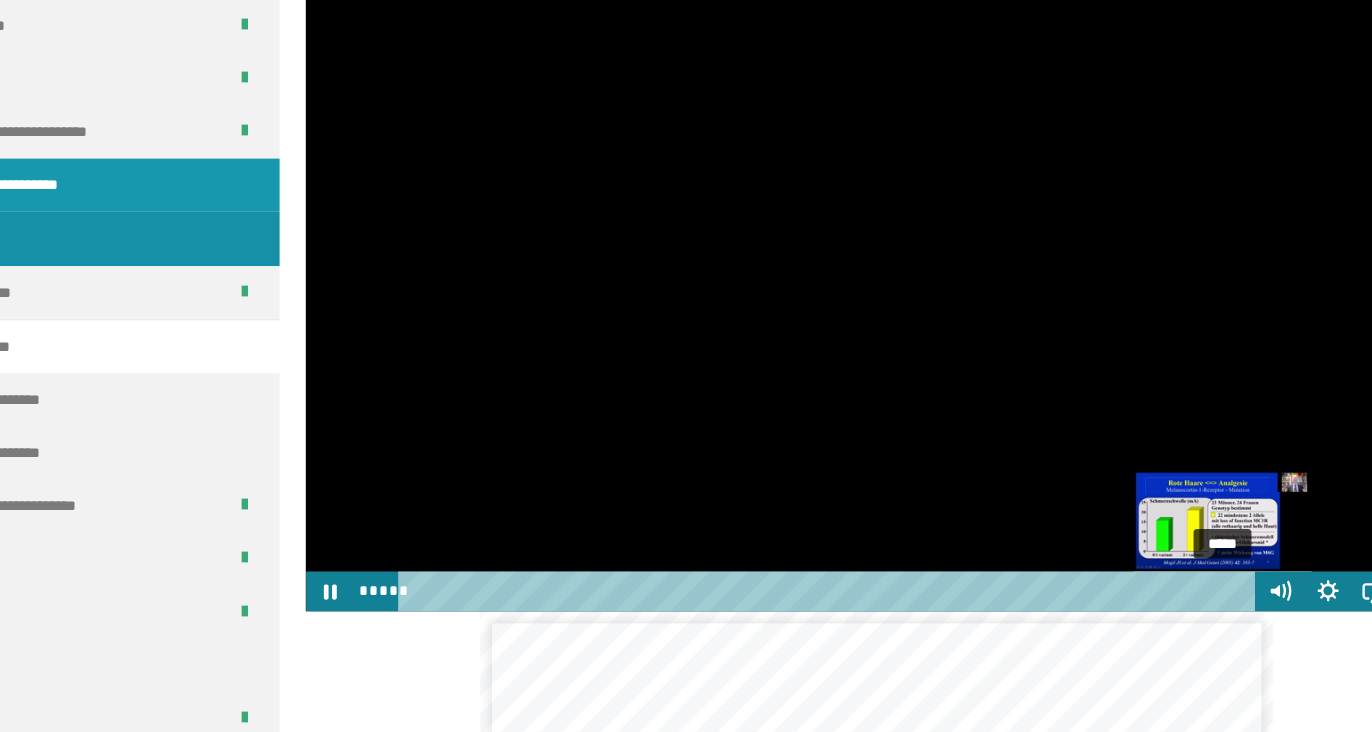 click at bounding box center [1152, 612] 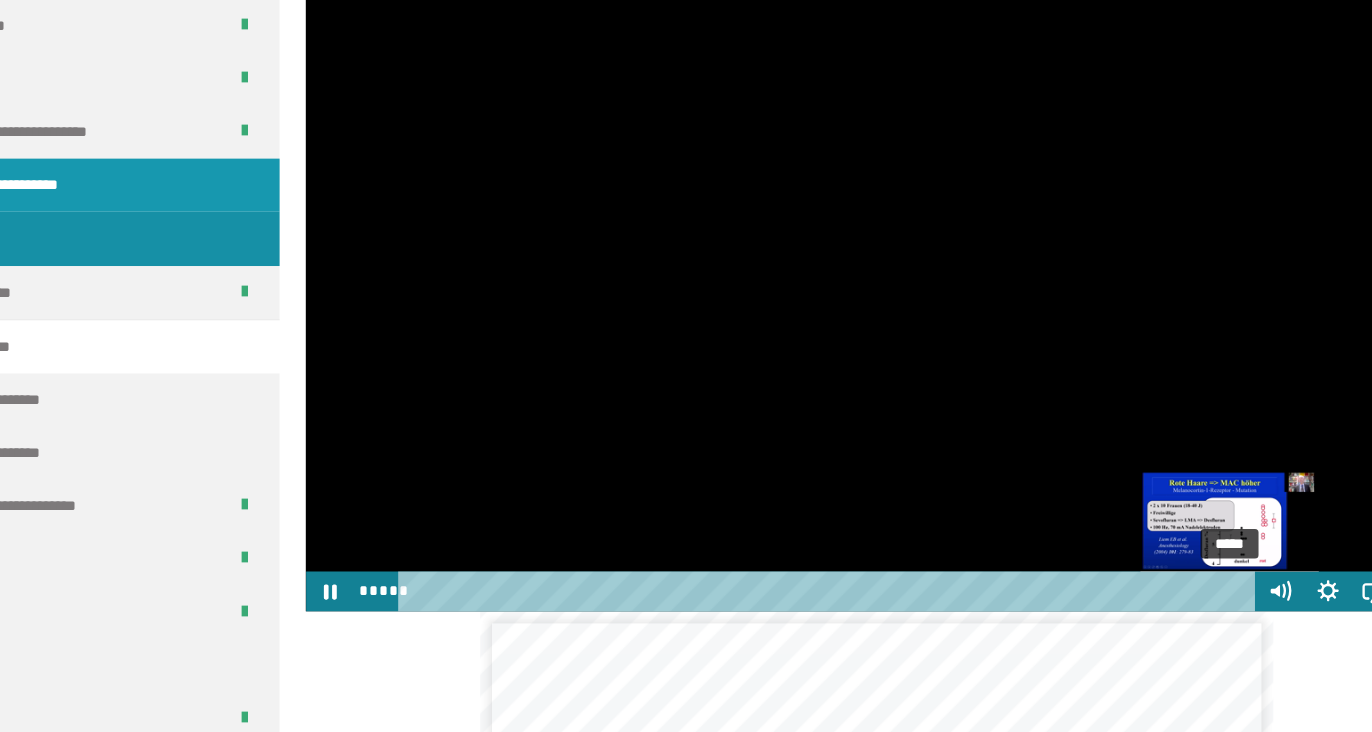 click at bounding box center (1158, 612) 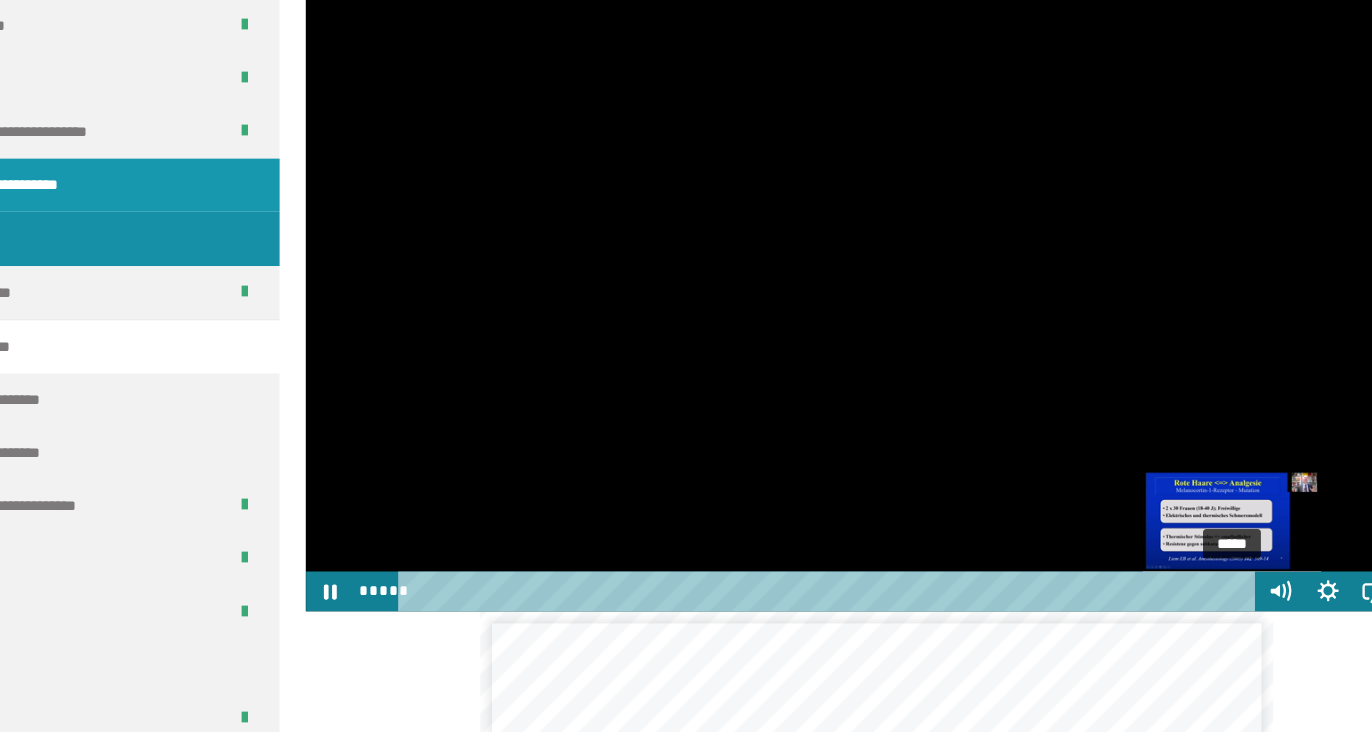 click at bounding box center (1160, 612) 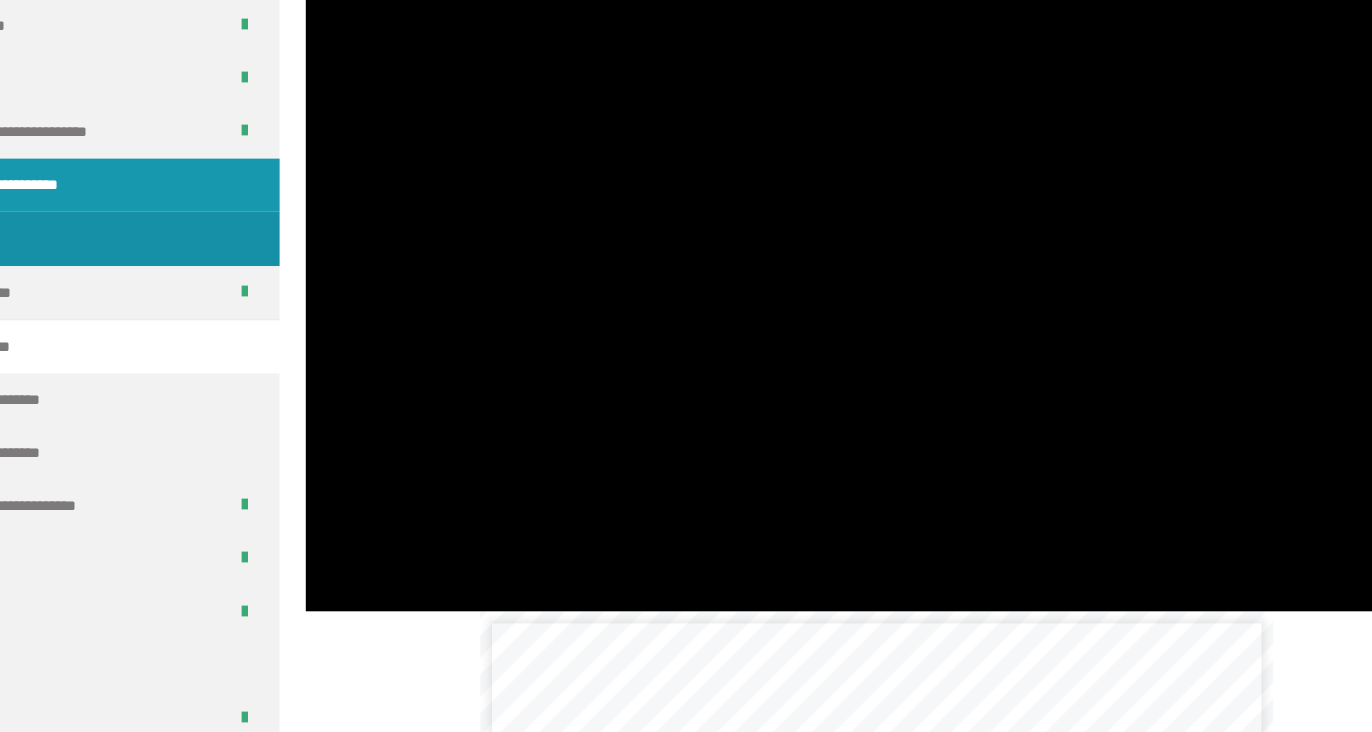 scroll, scrollTop: 1, scrollLeft: 0, axis: vertical 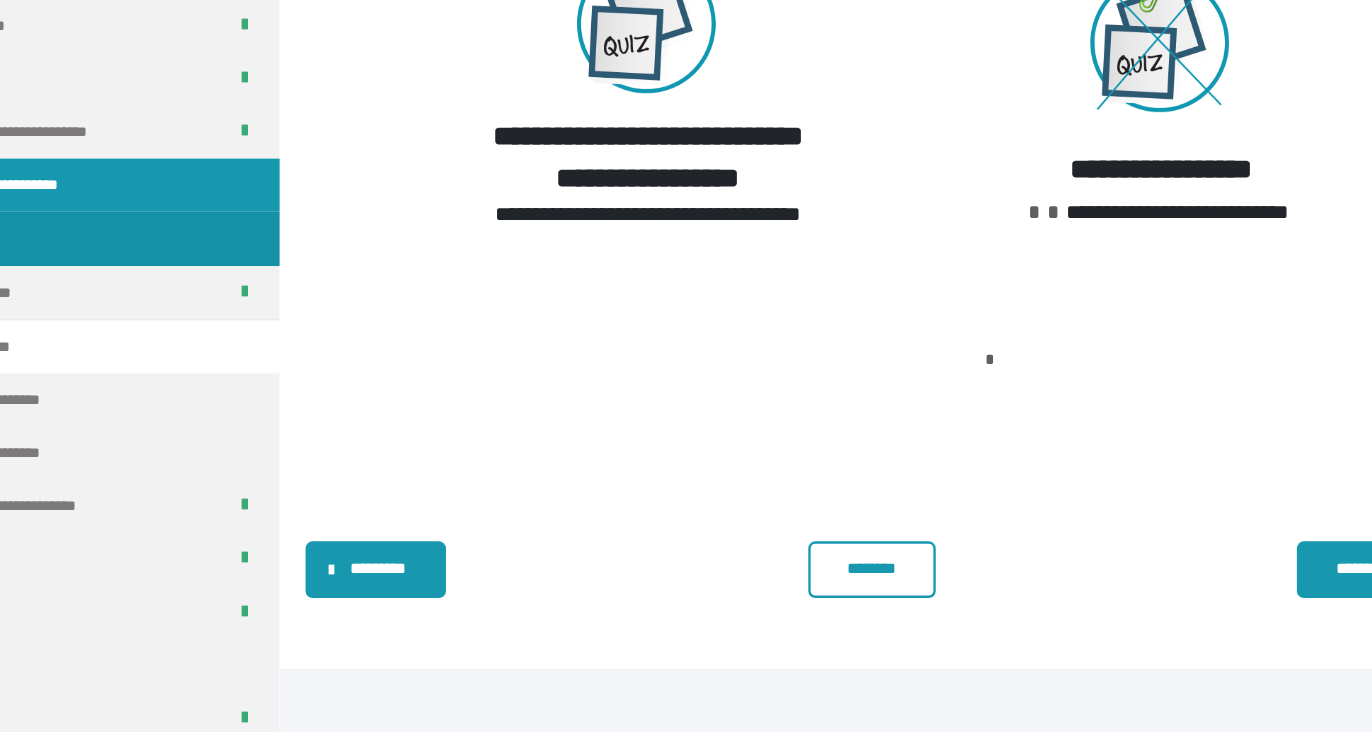 click on "********" at bounding box center [855, 593] 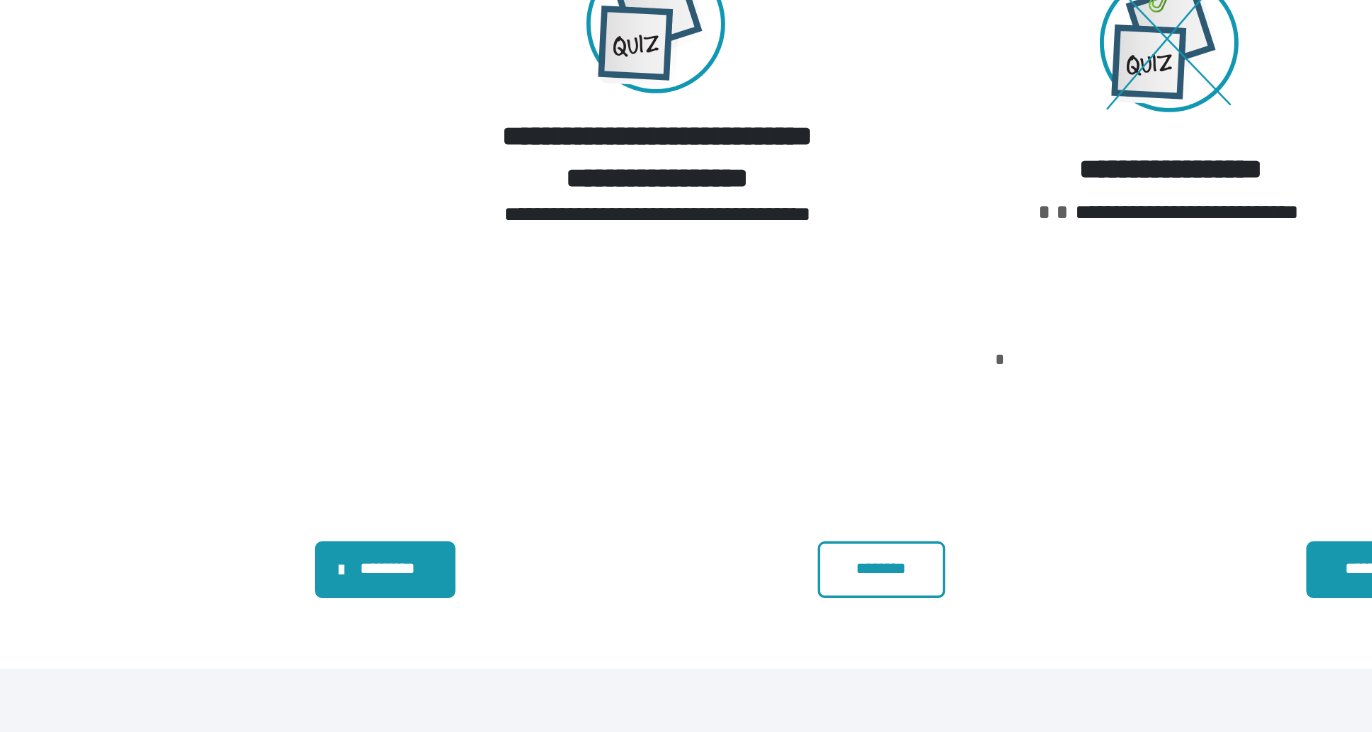 scroll, scrollTop: 0, scrollLeft: 0, axis: both 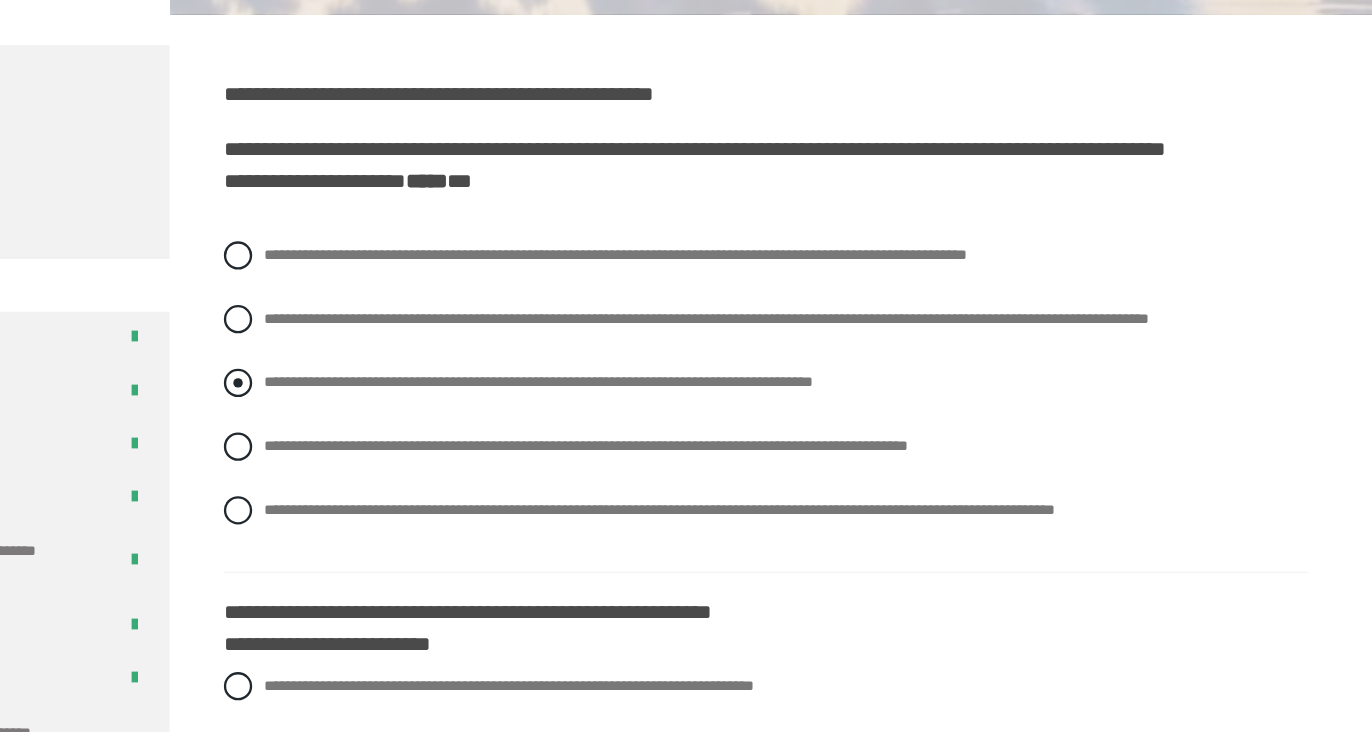 click on "**********" at bounding box center (665, 435) 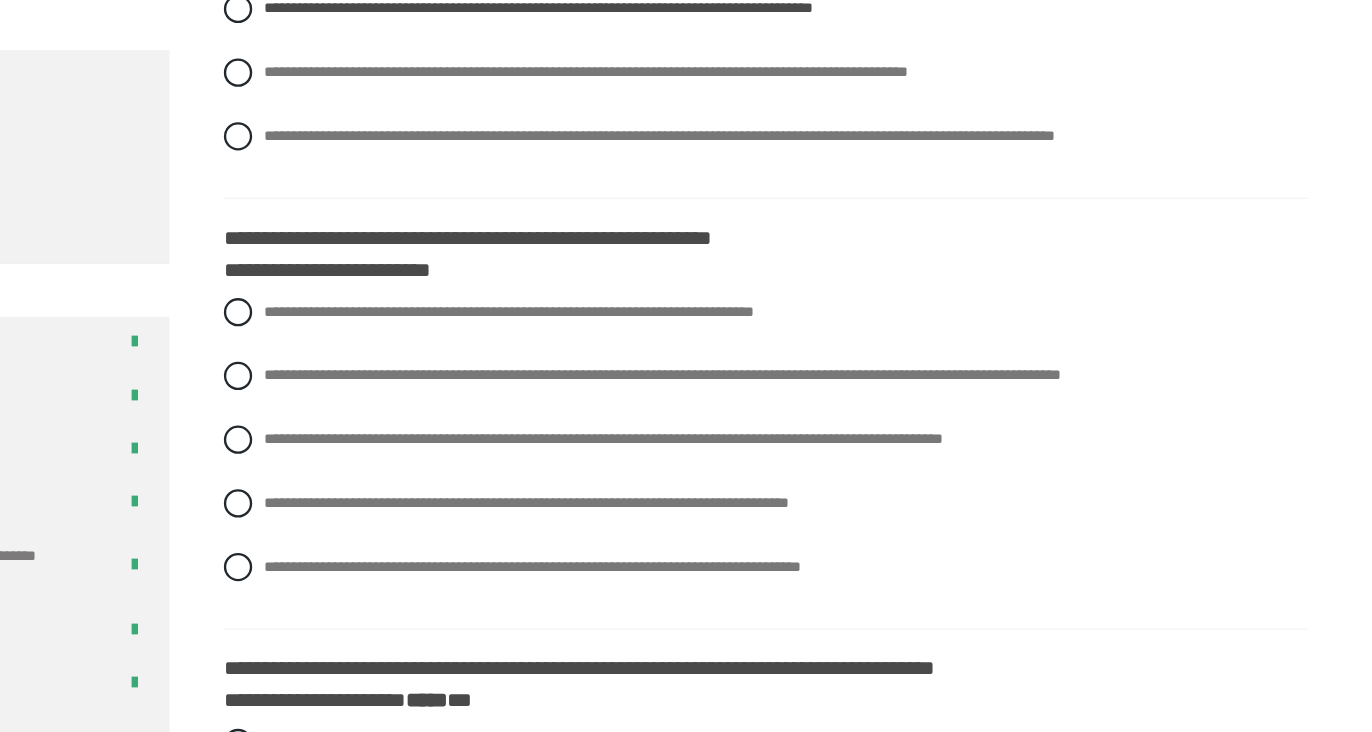 scroll, scrollTop: 645, scrollLeft: 0, axis: vertical 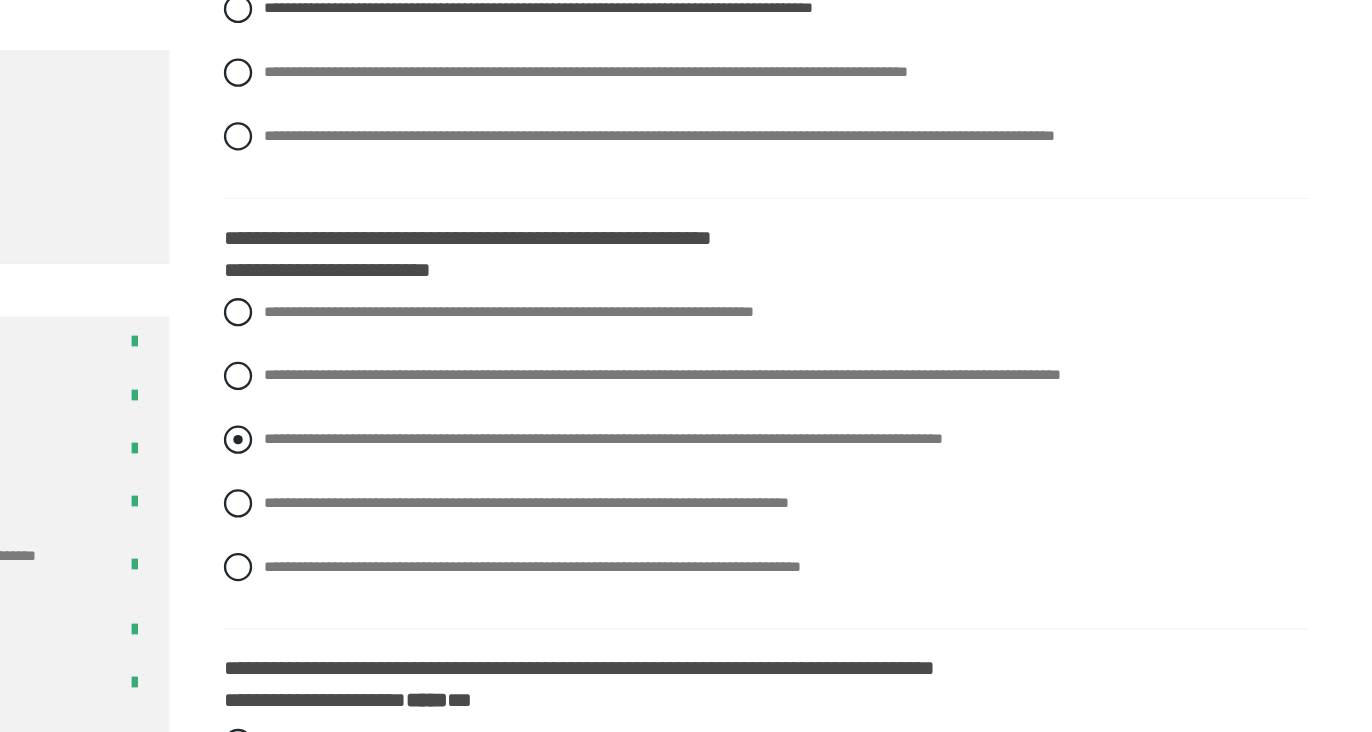click on "**********" at bounding box center (720, 479) 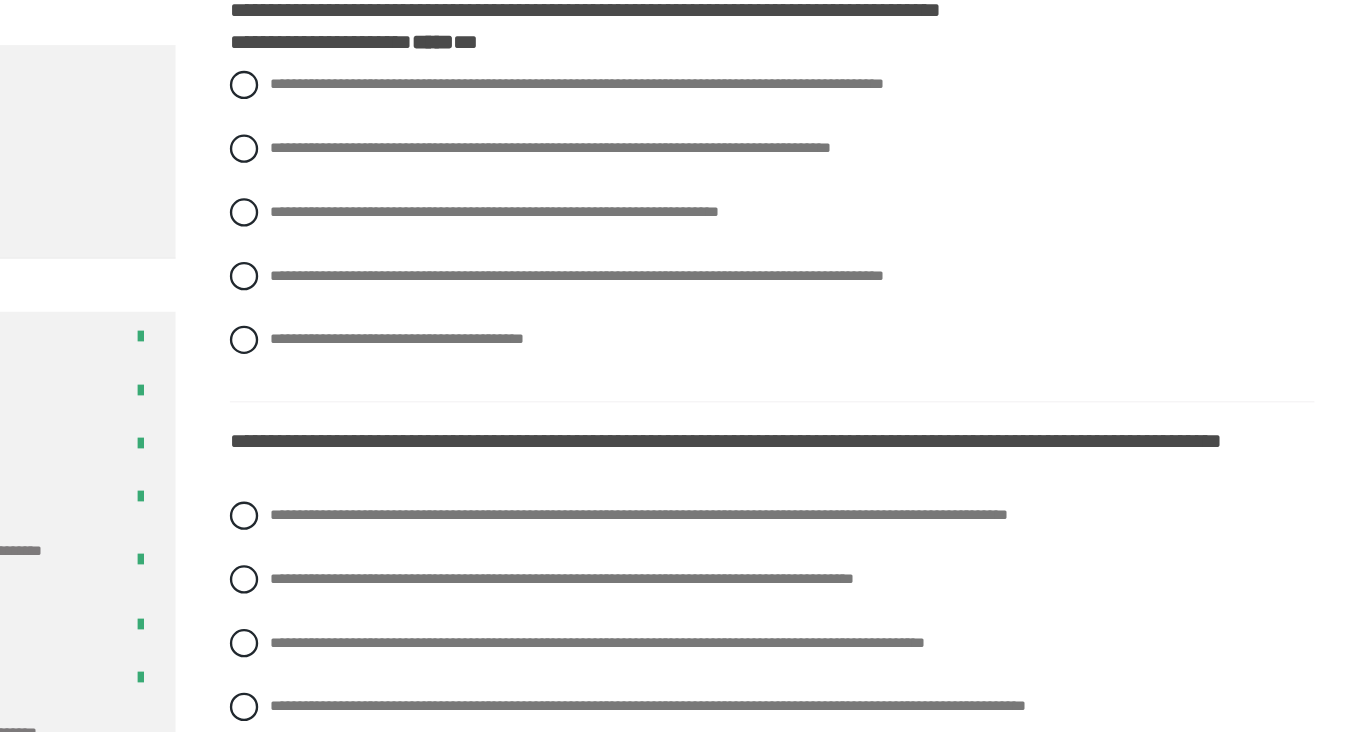 scroll, scrollTop: 1200, scrollLeft: 0, axis: vertical 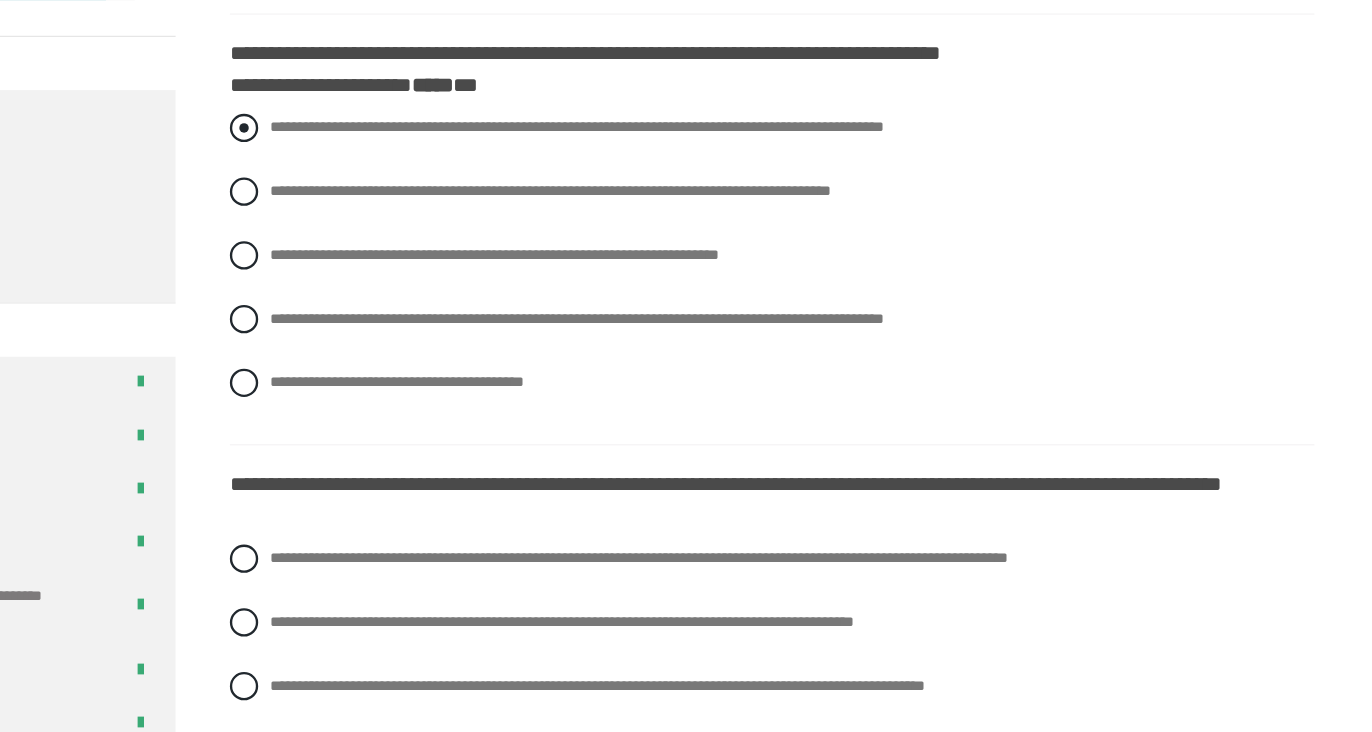 click on "**********" at bounding box center (693, 181) 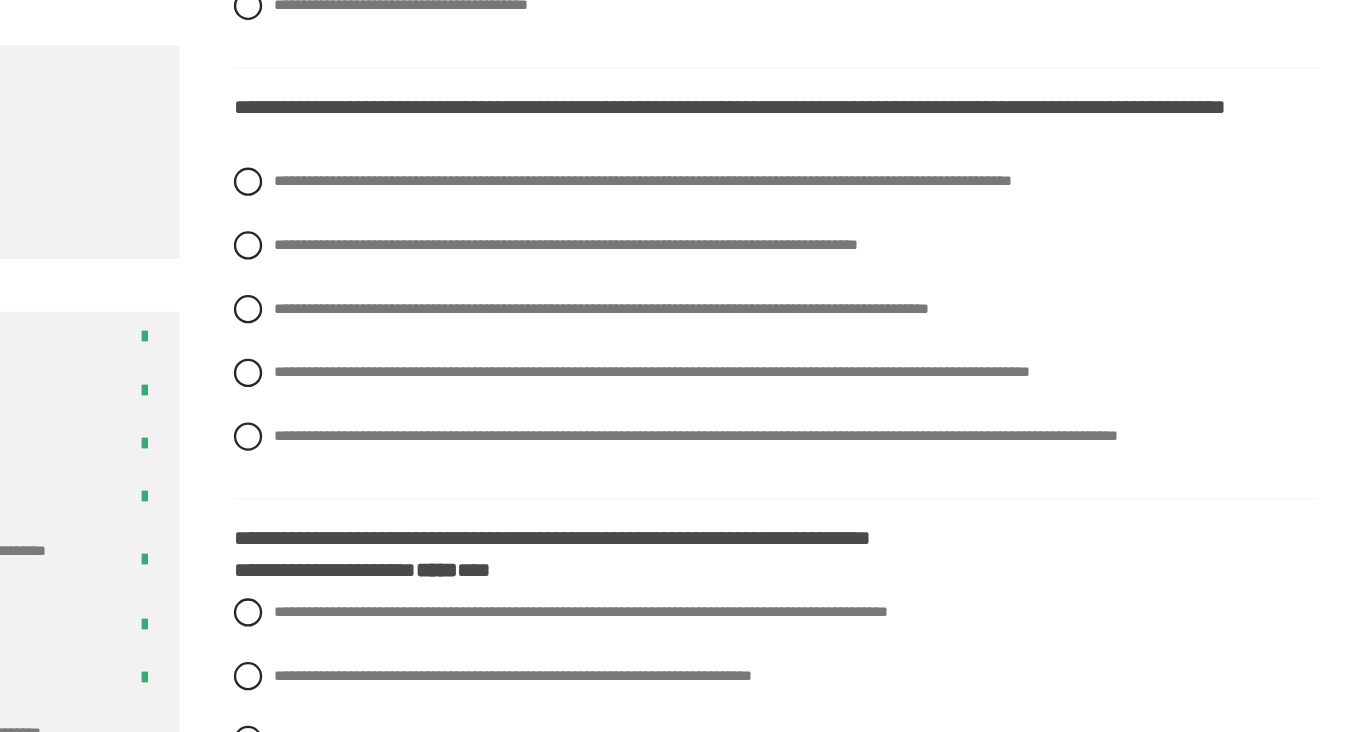 scroll, scrollTop: 1484, scrollLeft: 0, axis: vertical 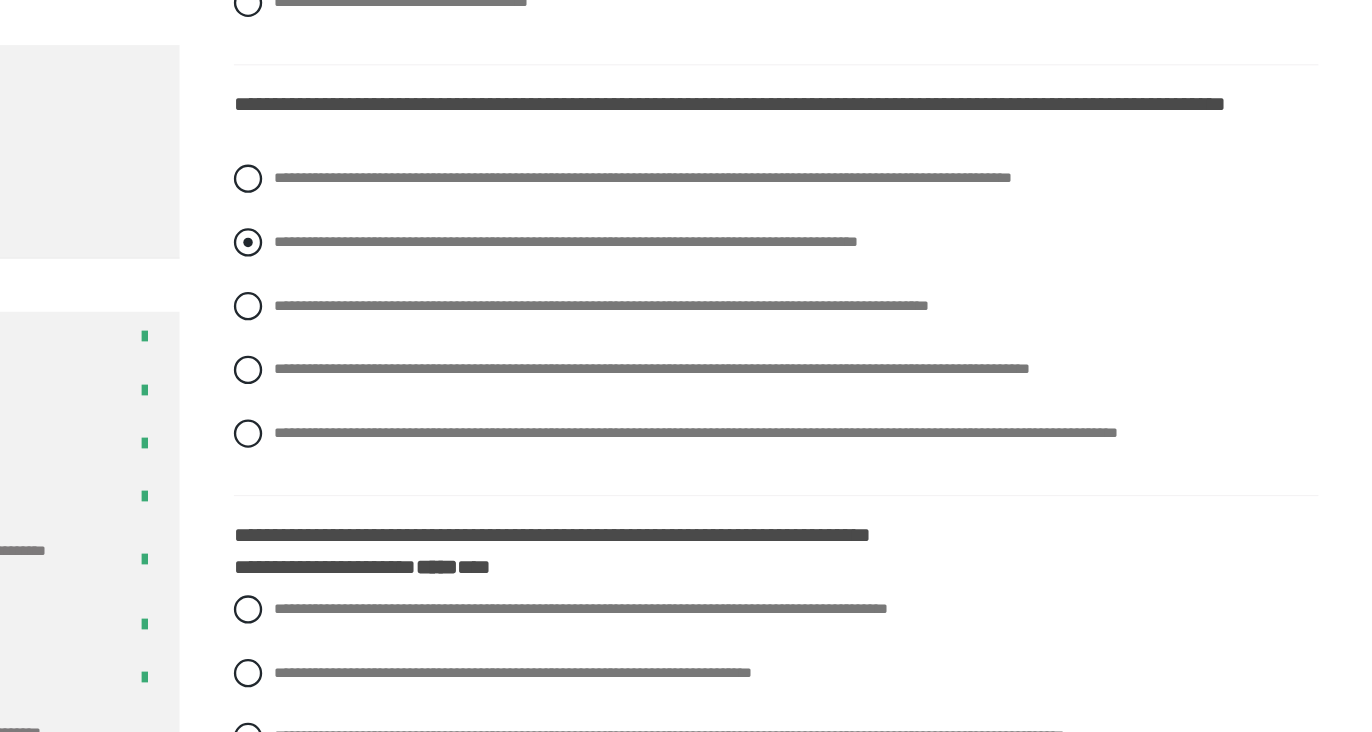 click on "**********" at bounding box center (680, 316) 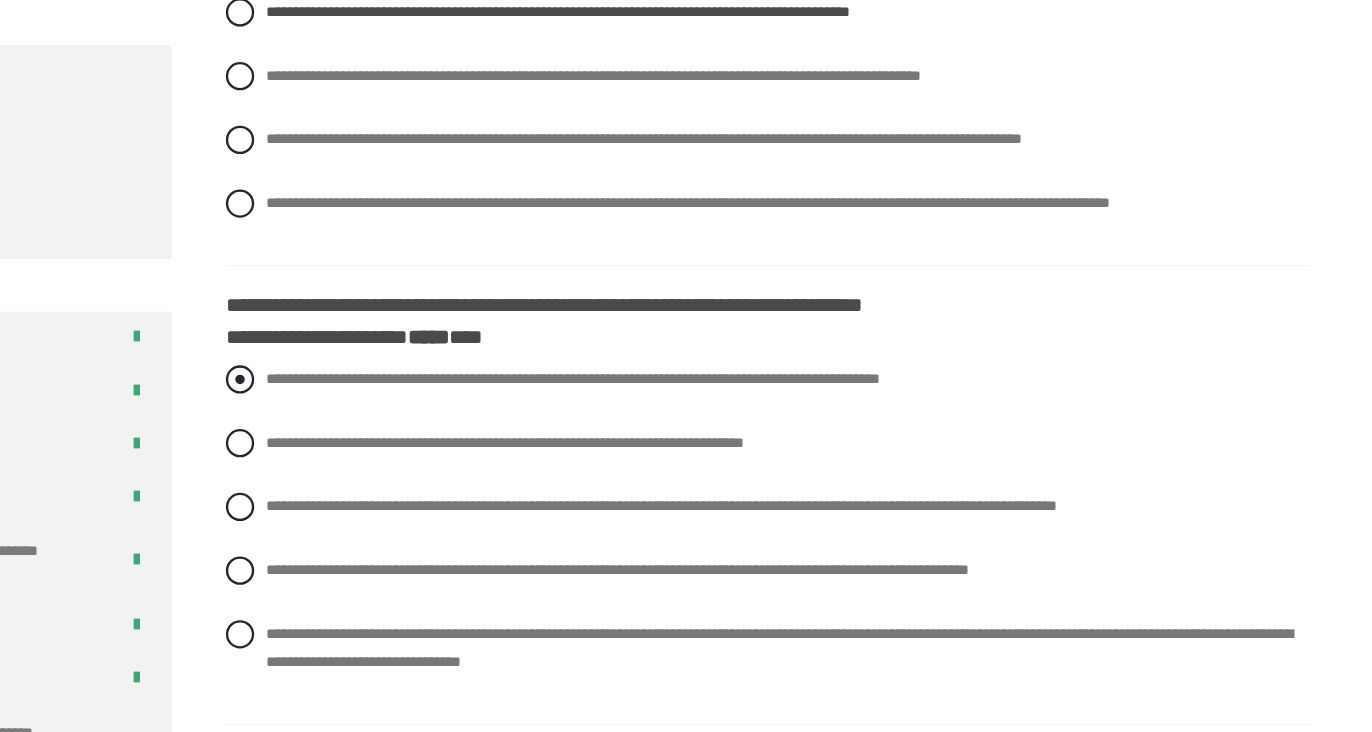 scroll, scrollTop: 1680, scrollLeft: 0, axis: vertical 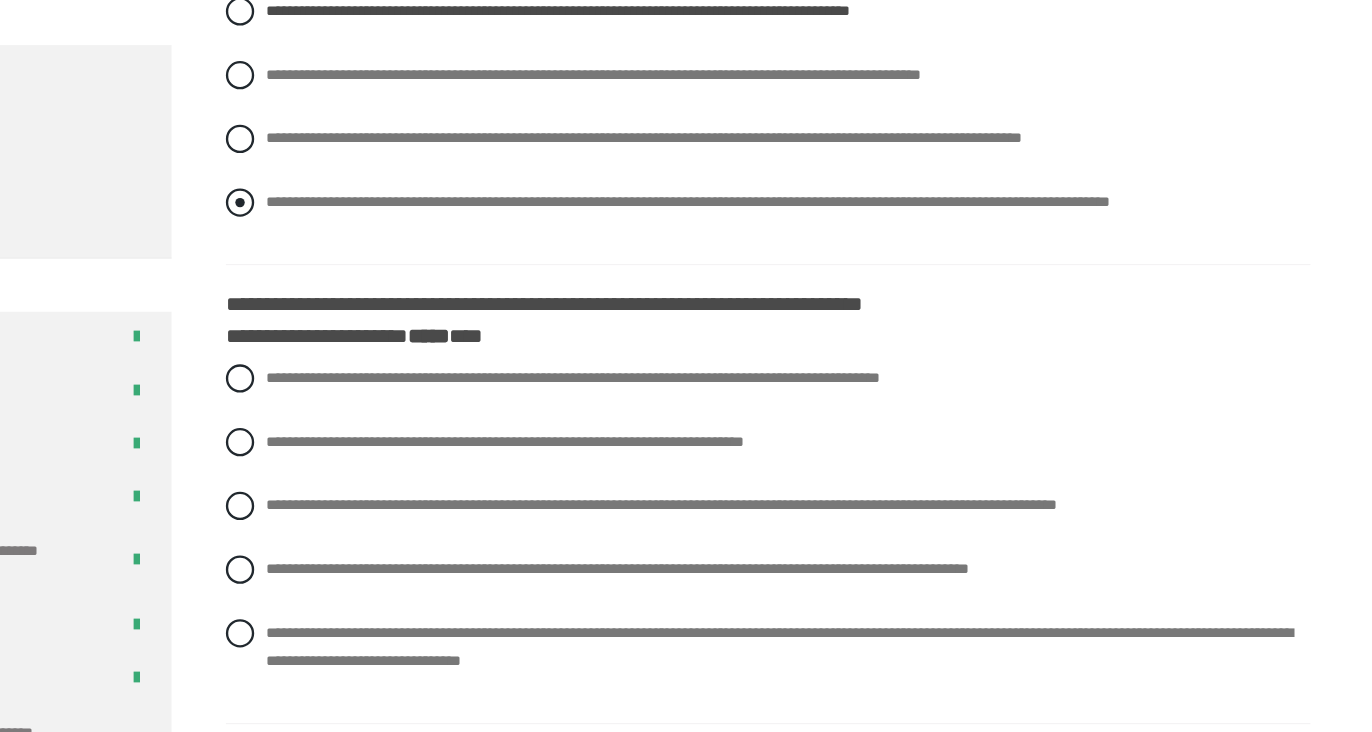 click on "**********" at bounding box center [790, 282] 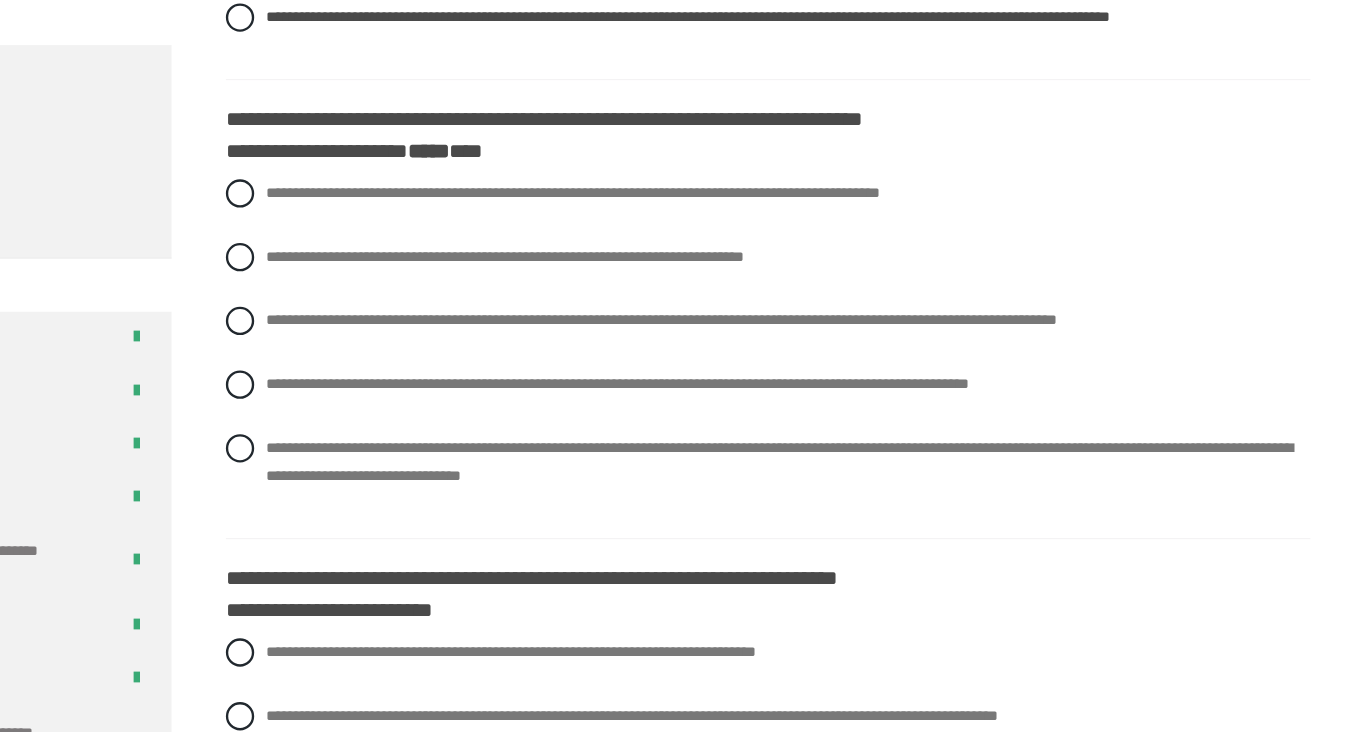 scroll, scrollTop: 1844, scrollLeft: 0, axis: vertical 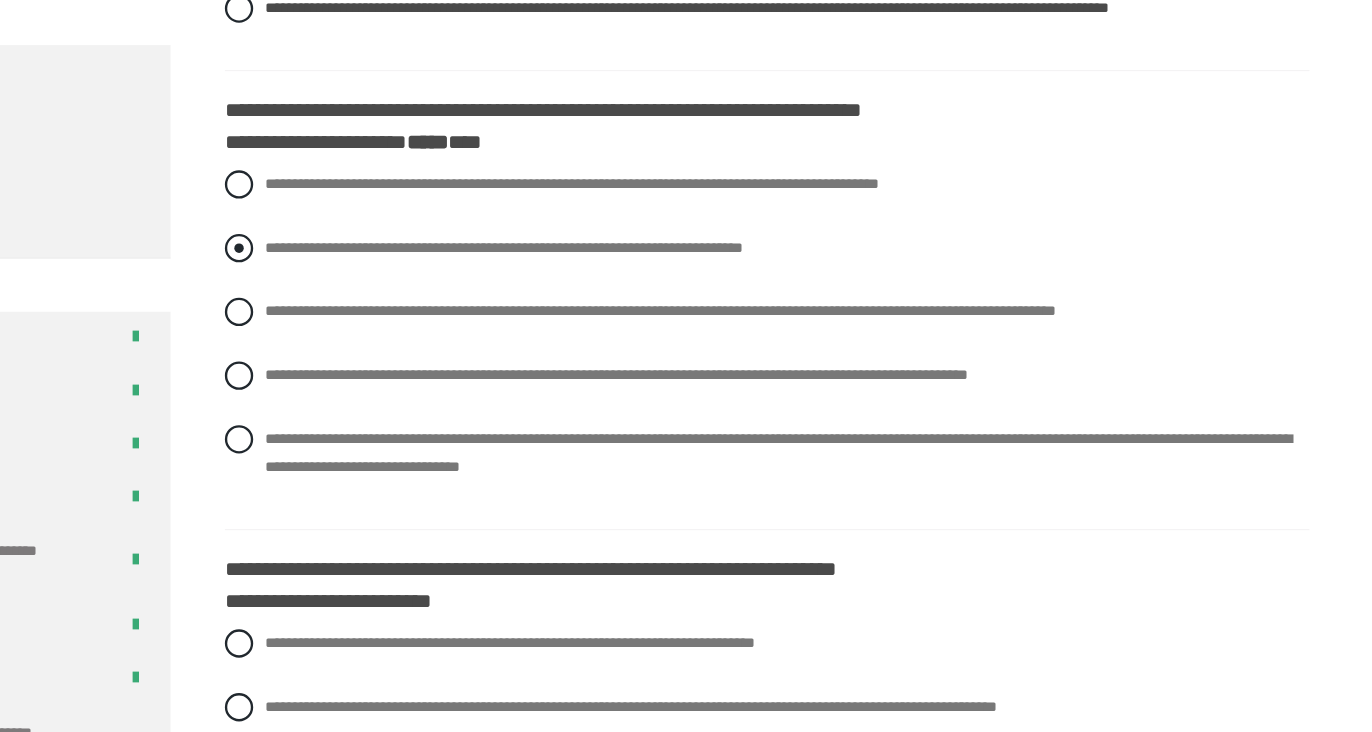 click on "**********" at bounding box center (635, 321) 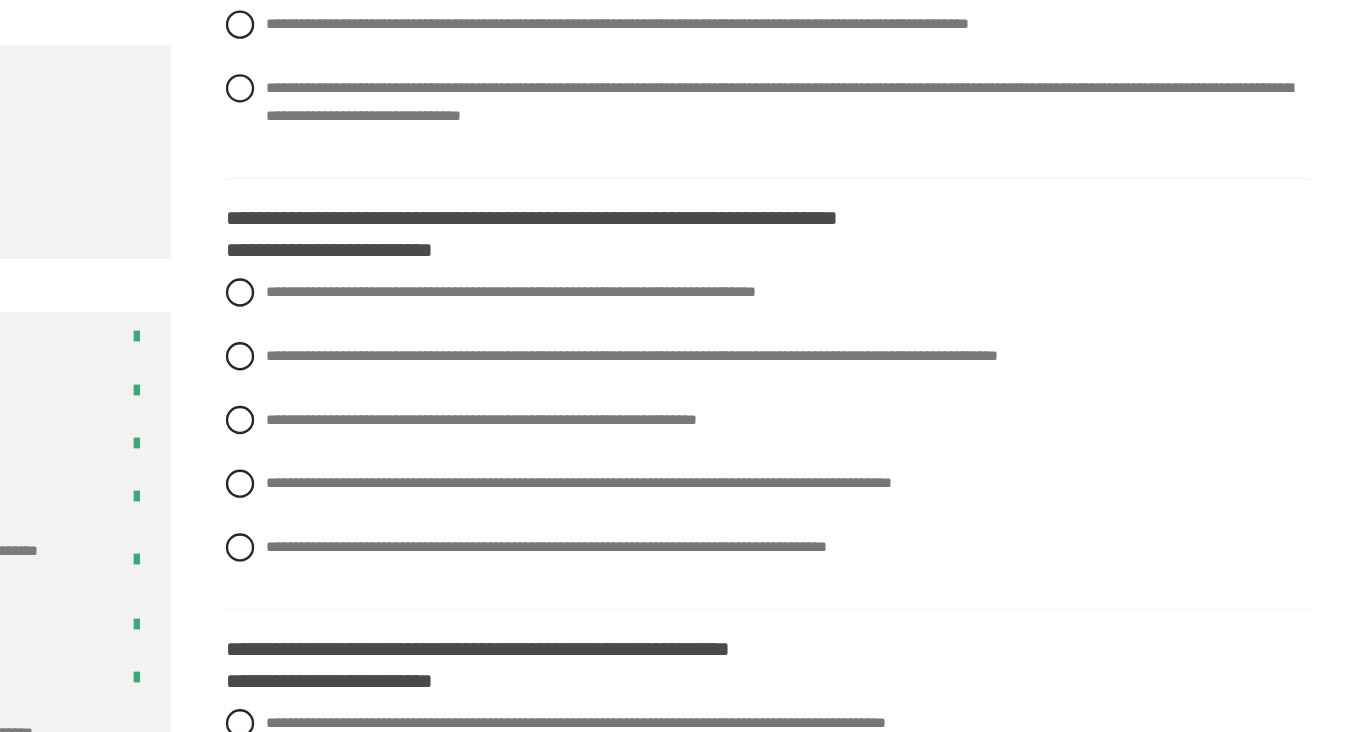 scroll, scrollTop: 2163, scrollLeft: 0, axis: vertical 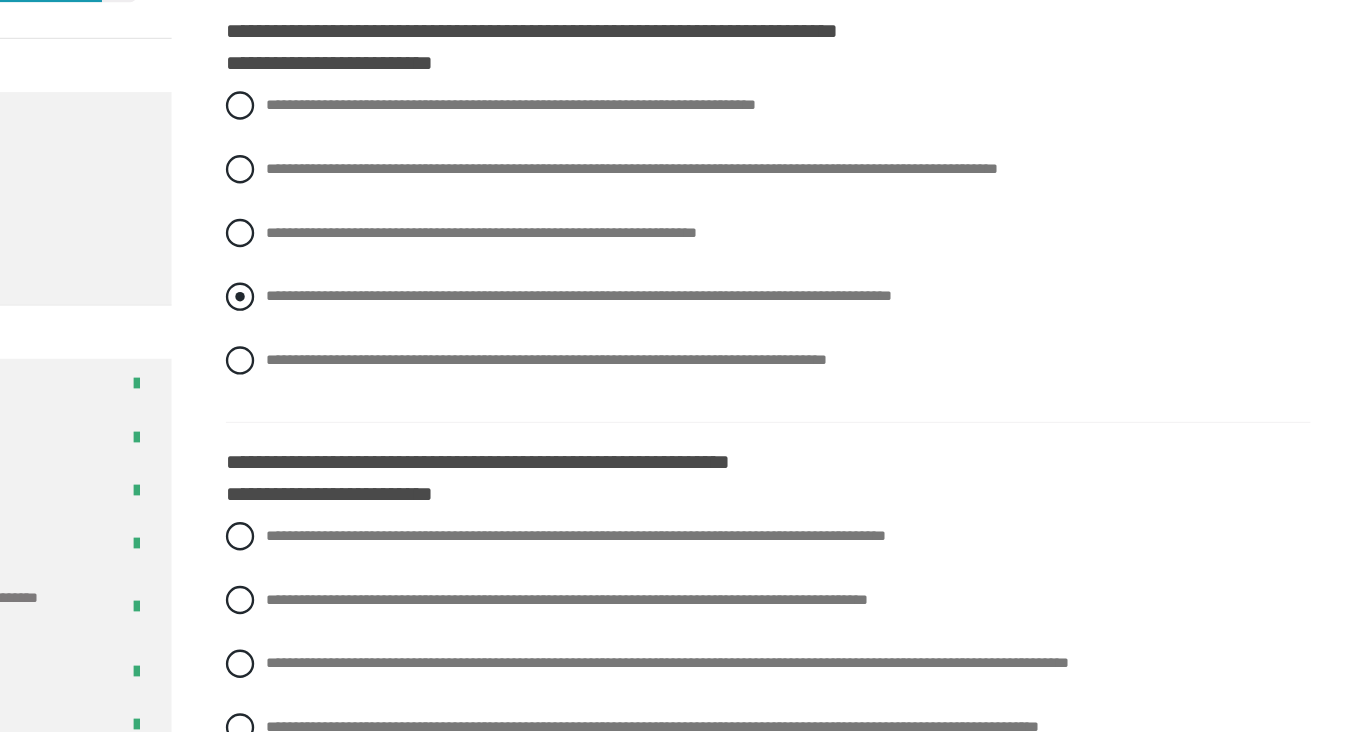 click on "**********" at bounding box center (698, 322) 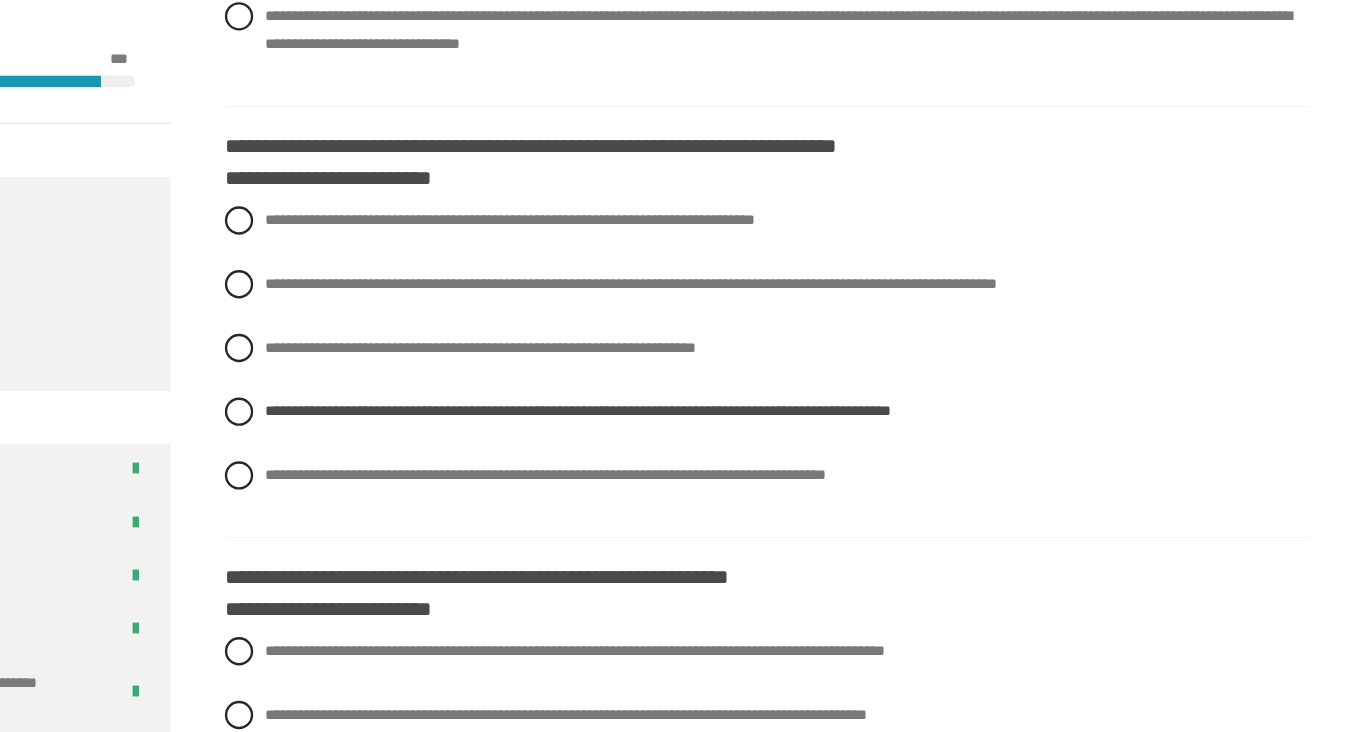 scroll, scrollTop: 2309, scrollLeft: 0, axis: vertical 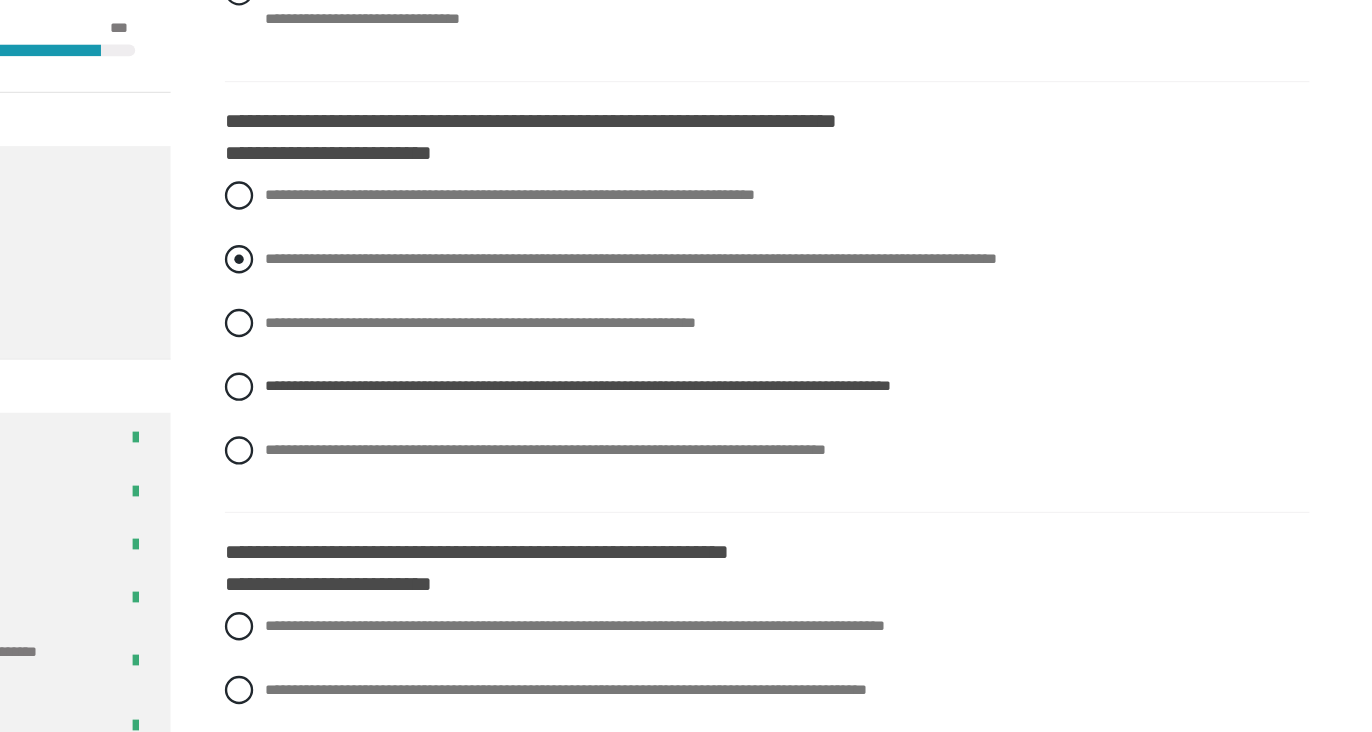 click on "**********" at bounding box center [743, 245] 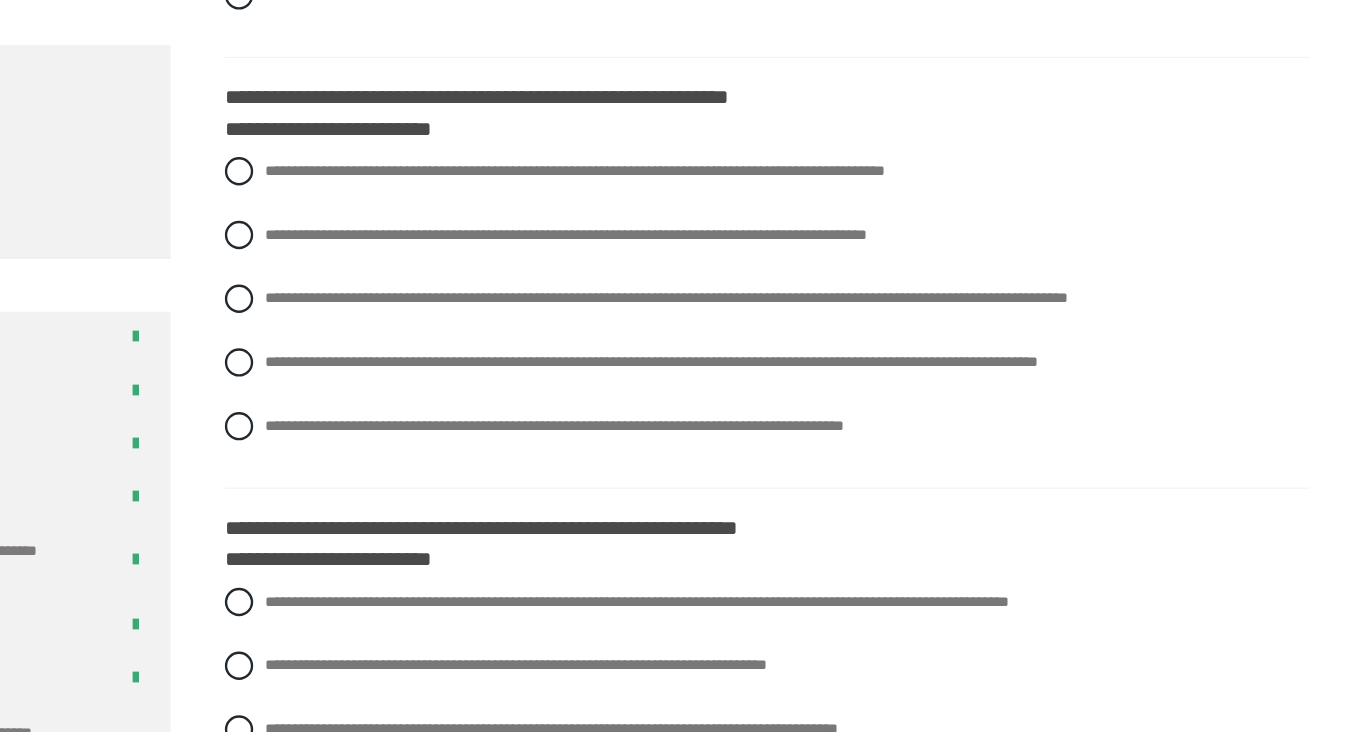 scroll, scrollTop: 2610, scrollLeft: 0, axis: vertical 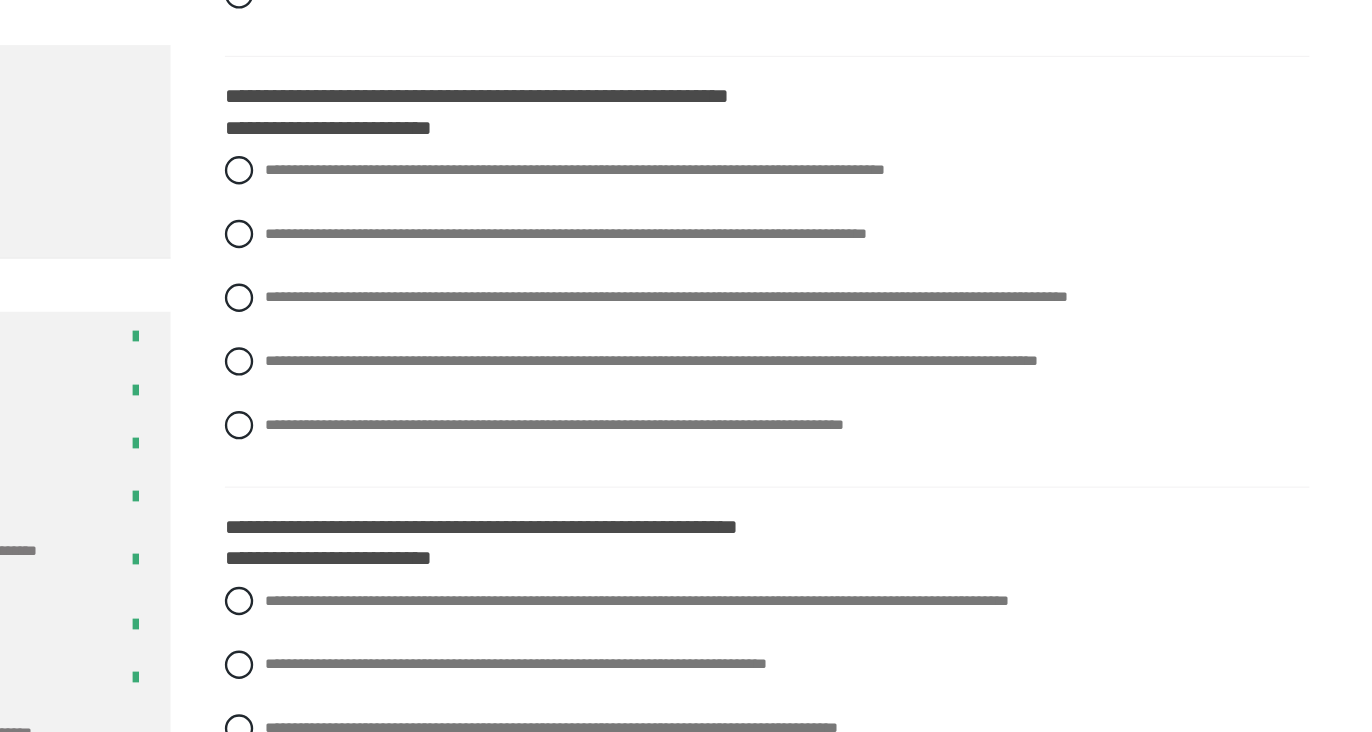 click on "**********" at bounding box center [858, 379] 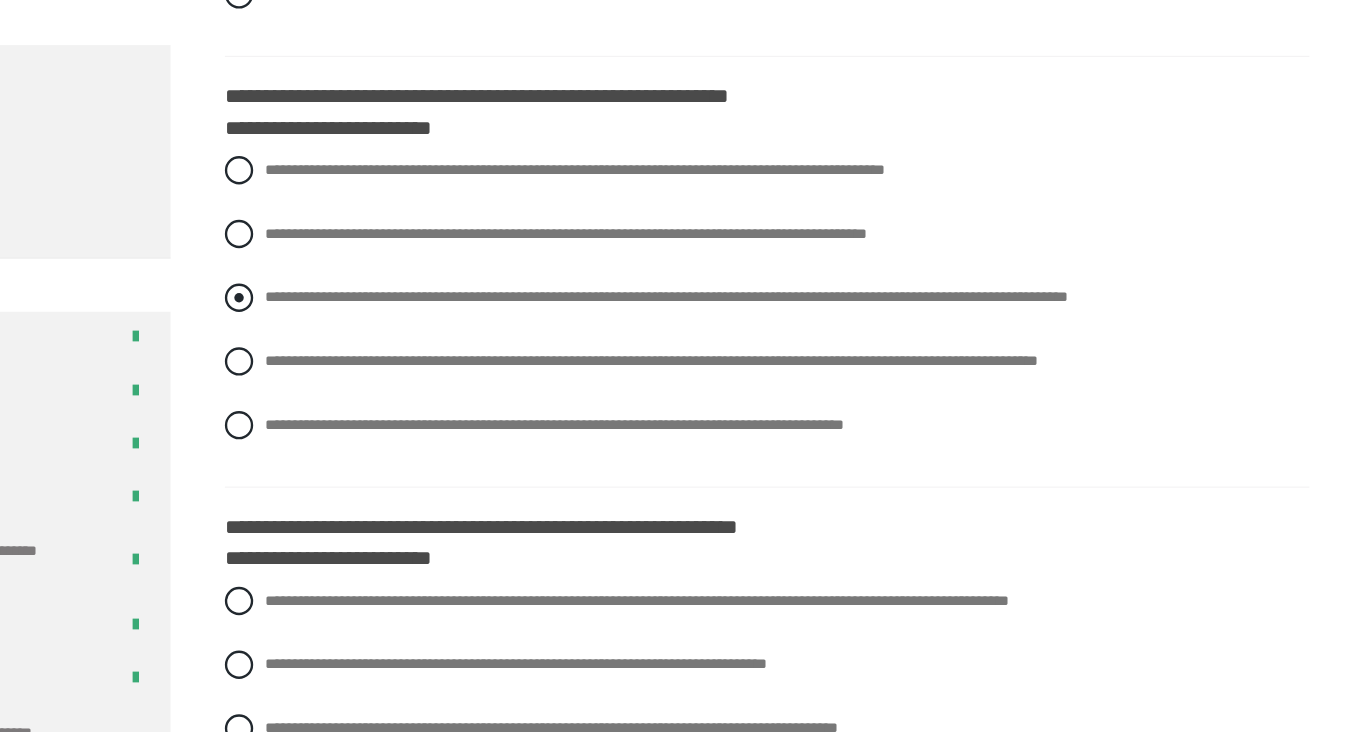 click on "**********" at bounding box center (773, 363) 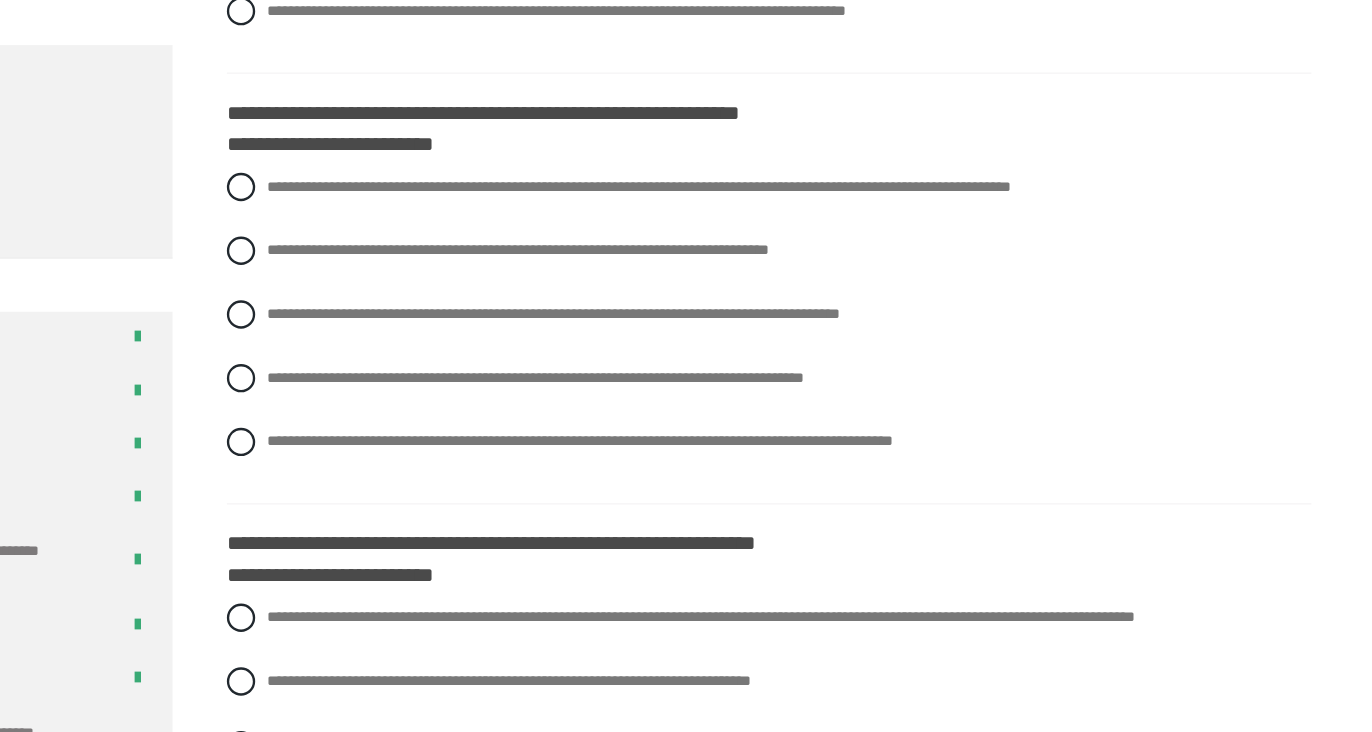 scroll, scrollTop: 2965, scrollLeft: 0, axis: vertical 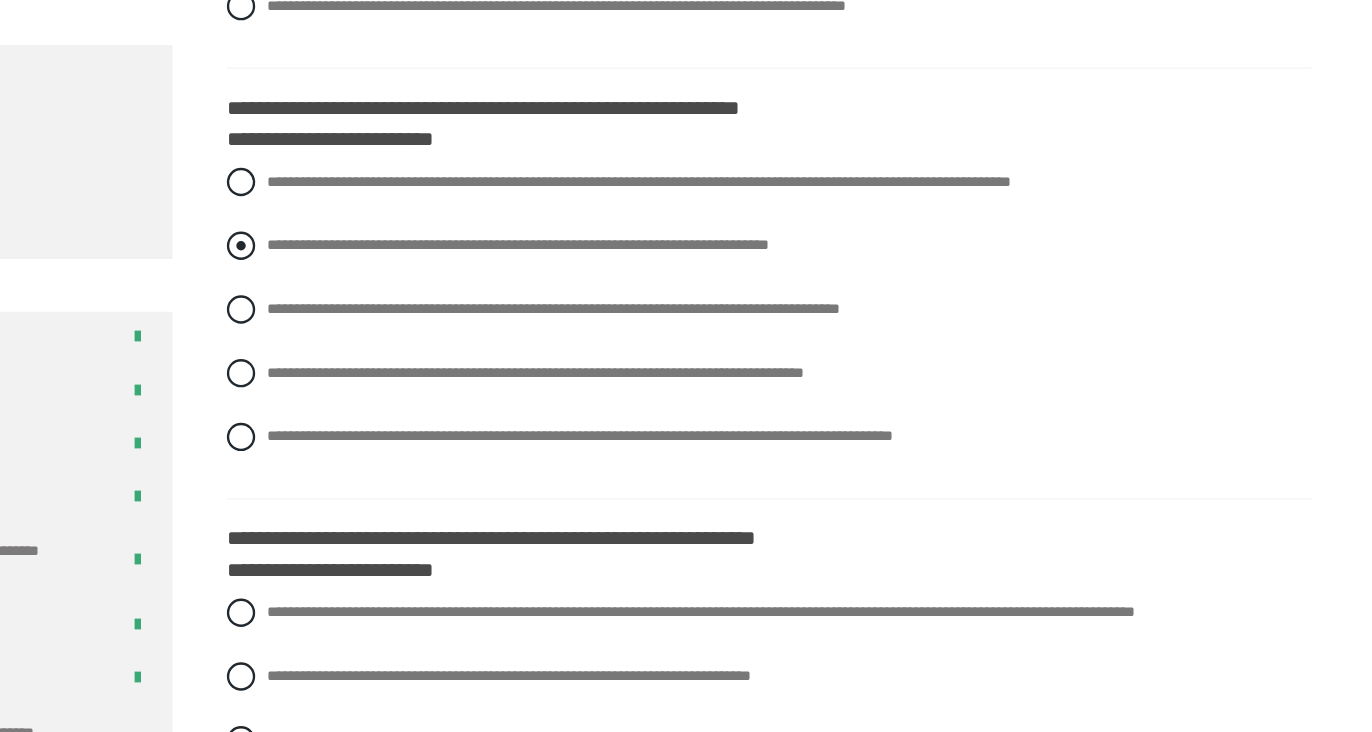 click on "**********" at bounding box center (645, 319) 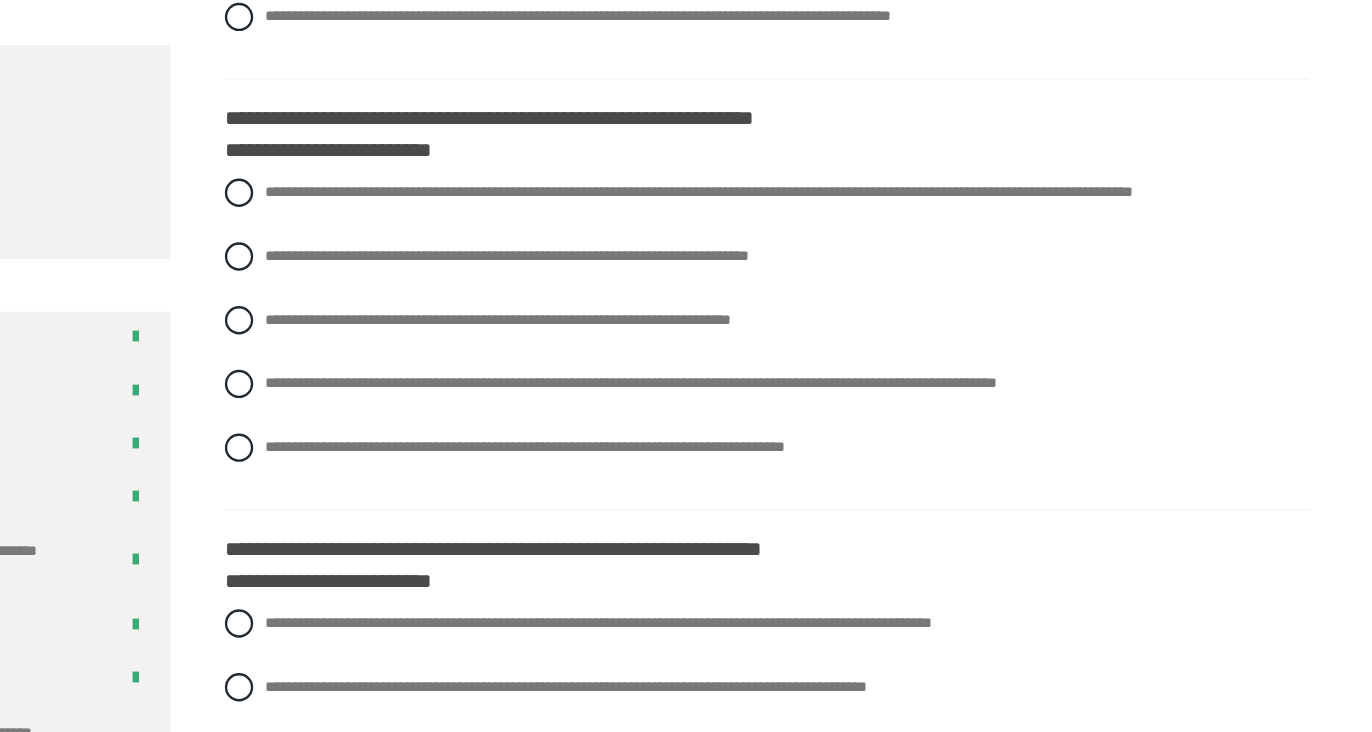 scroll, scrollTop: 3324, scrollLeft: 0, axis: vertical 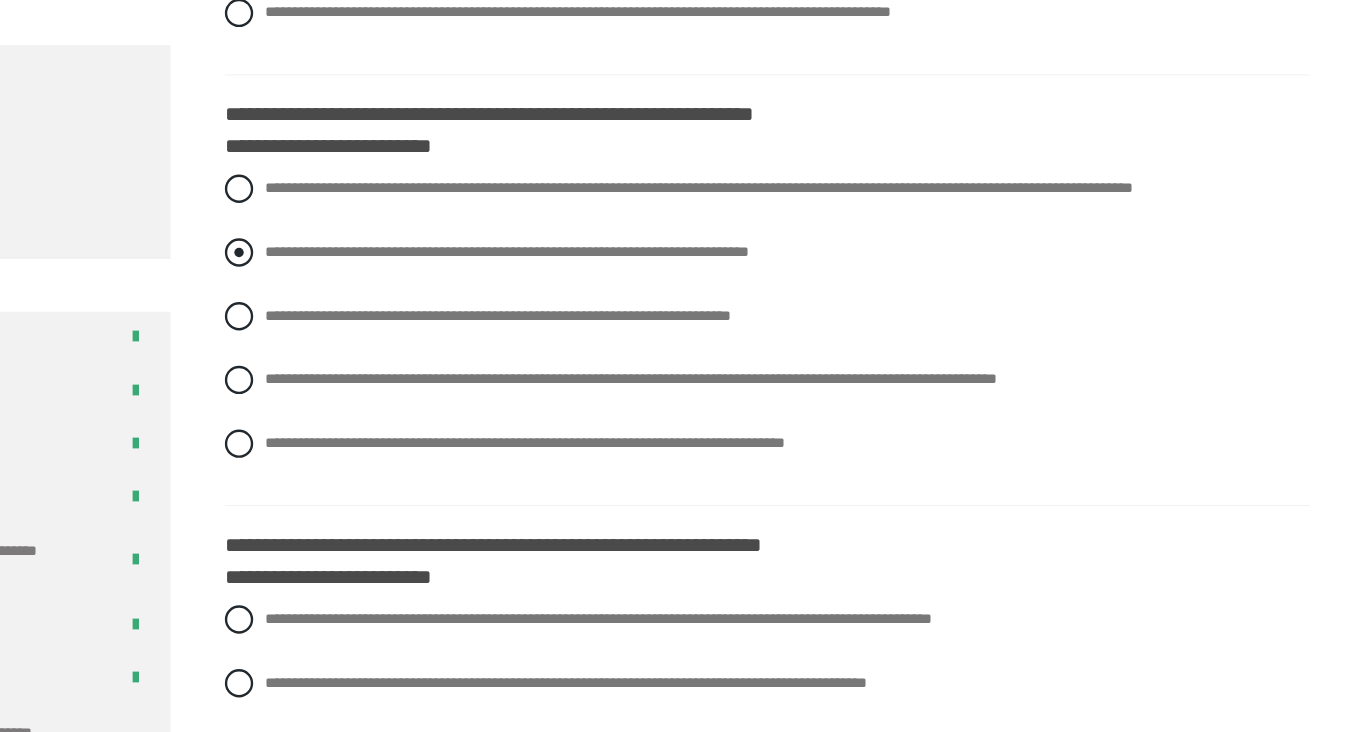 click on "**********" at bounding box center [638, 325] 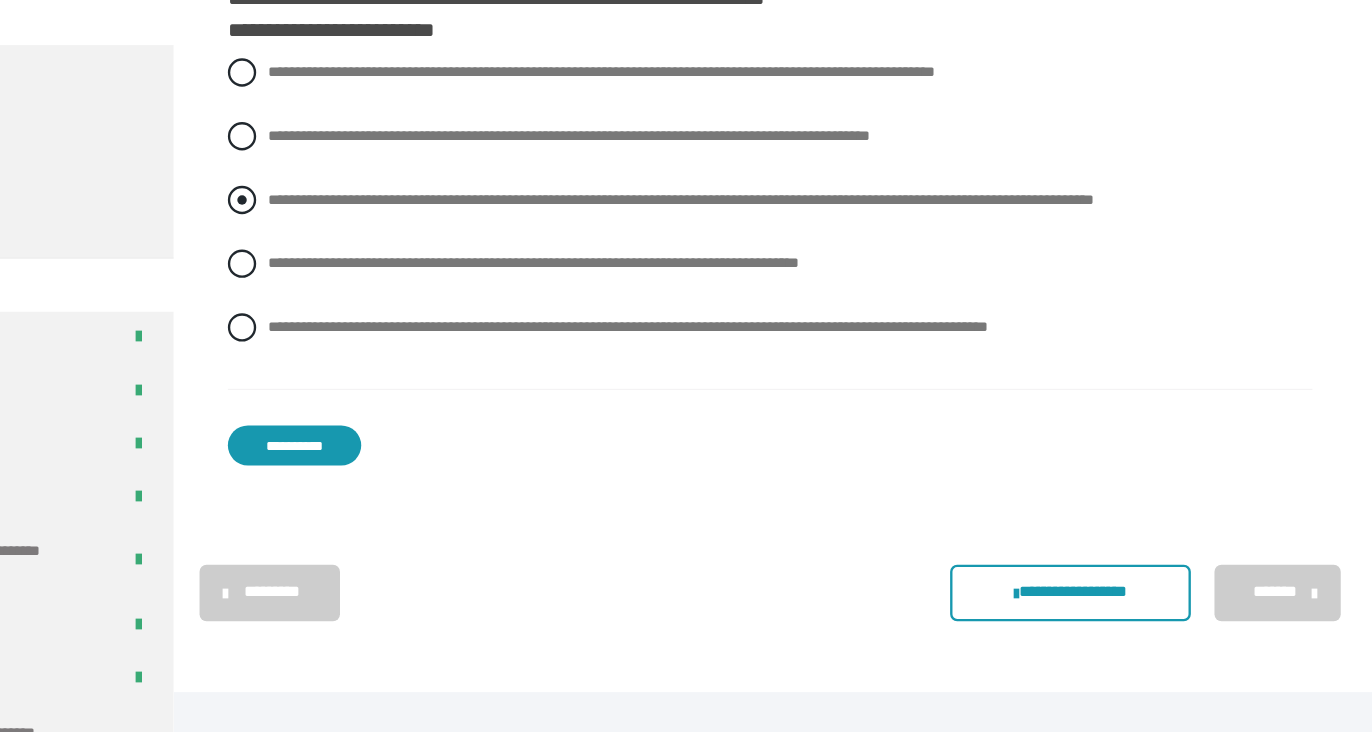scroll, scrollTop: 3807, scrollLeft: 0, axis: vertical 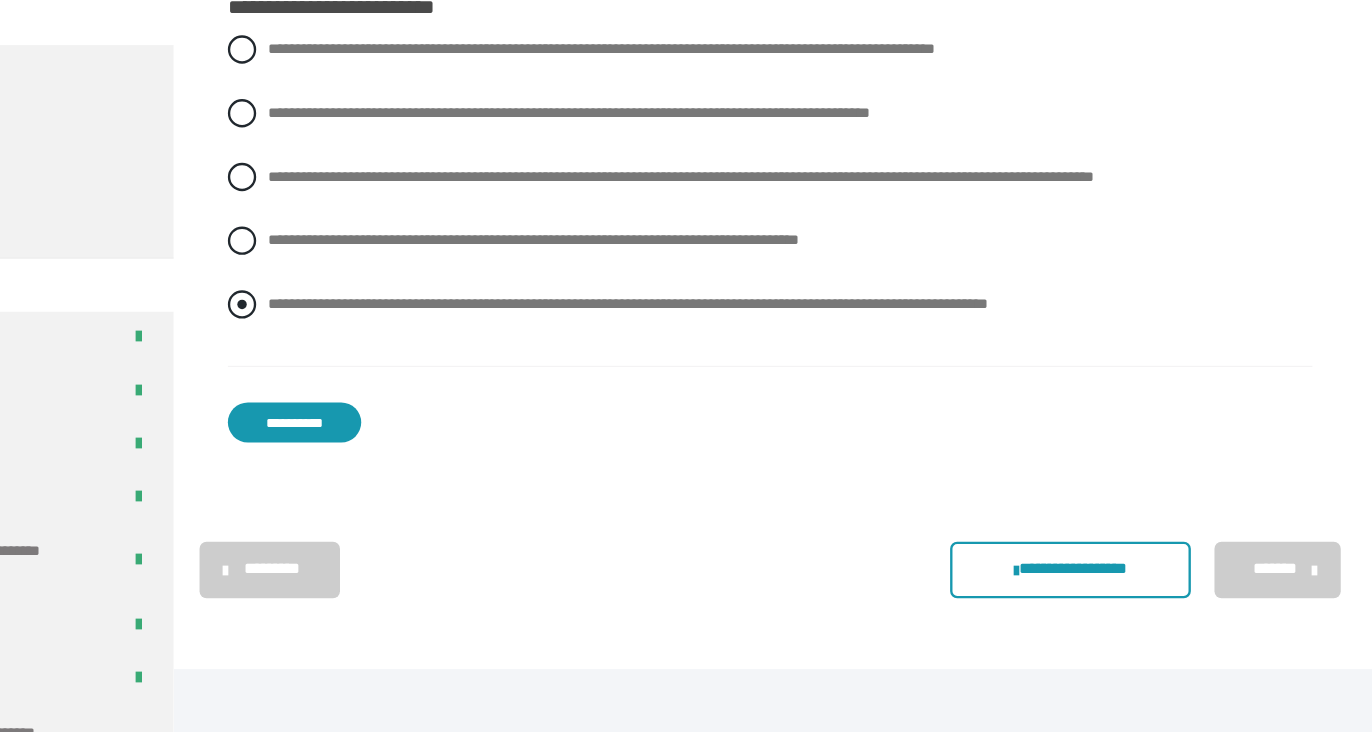 click on "**********" at bounding box center [738, 369] 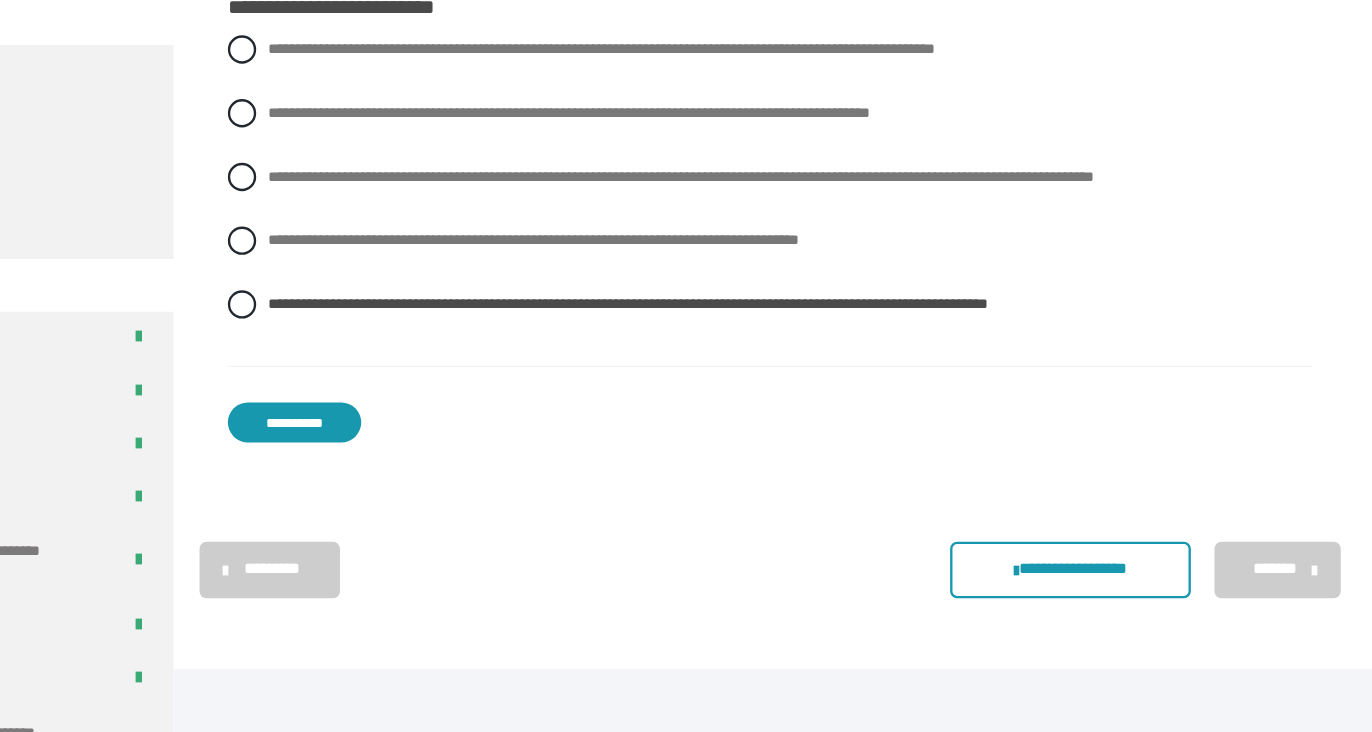 click on "**********" at bounding box center (455, 470) 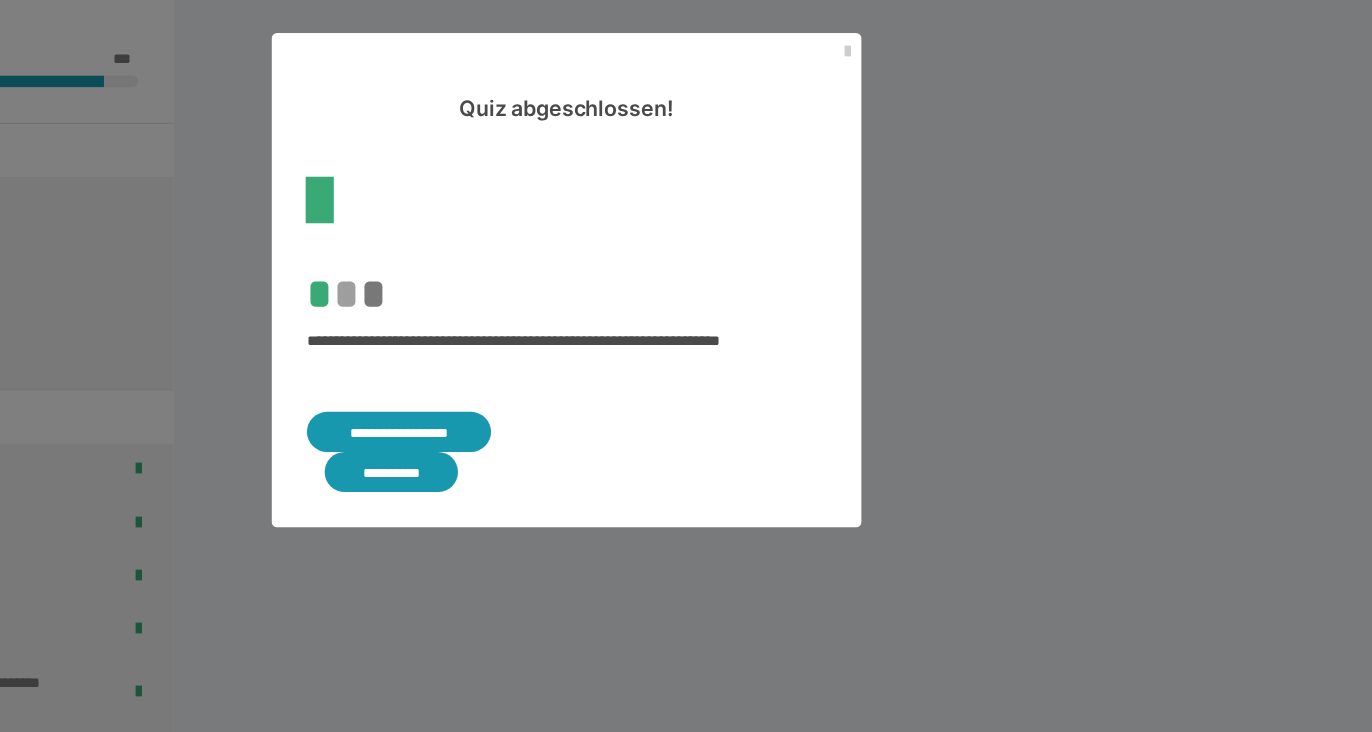 scroll, scrollTop: 527, scrollLeft: 0, axis: vertical 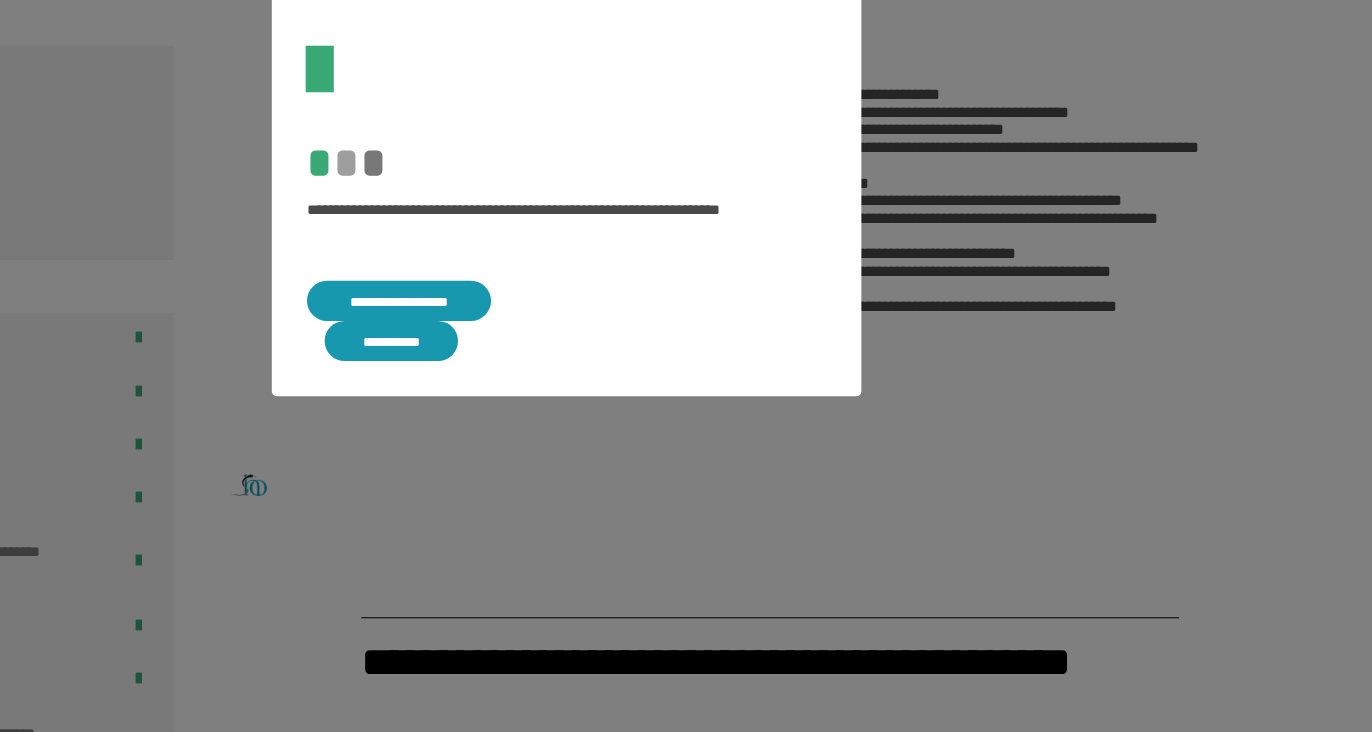 click on "**********" at bounding box center [544, 366] 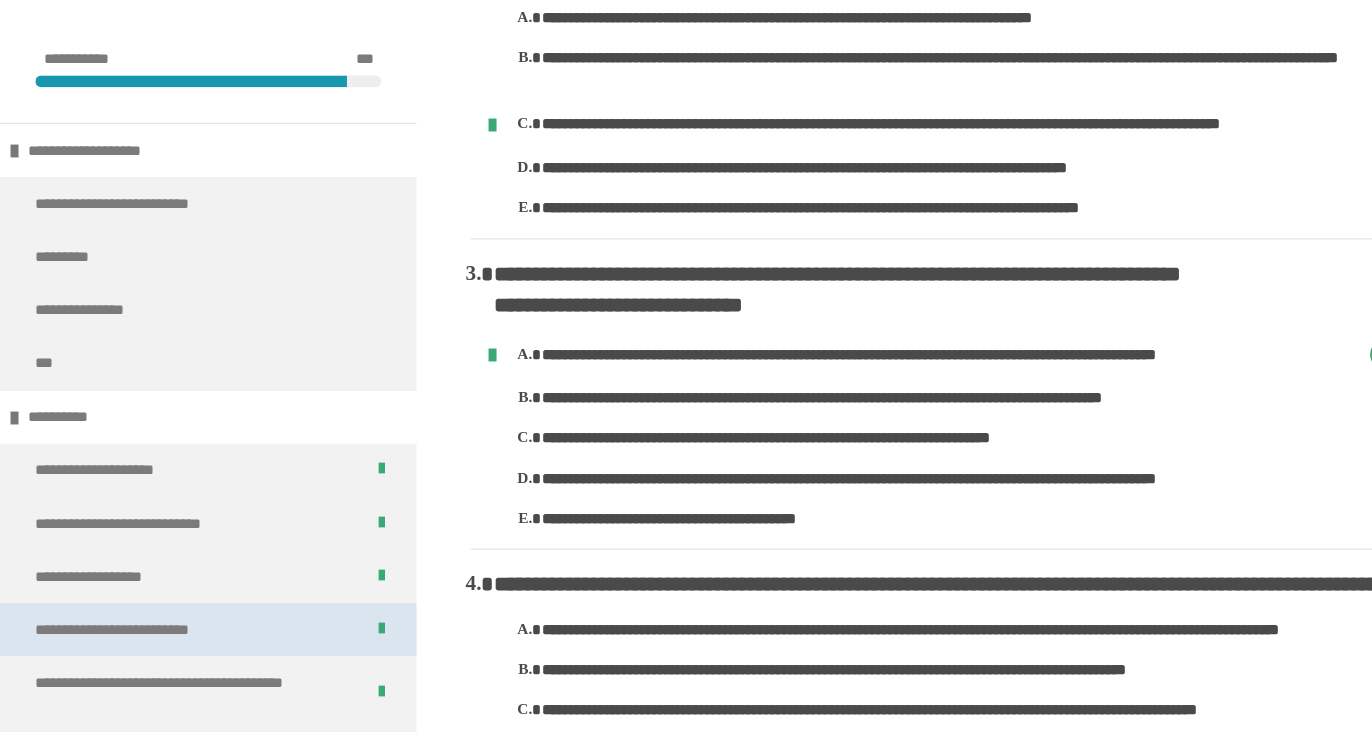 scroll, scrollTop: 802, scrollLeft: 0, axis: vertical 